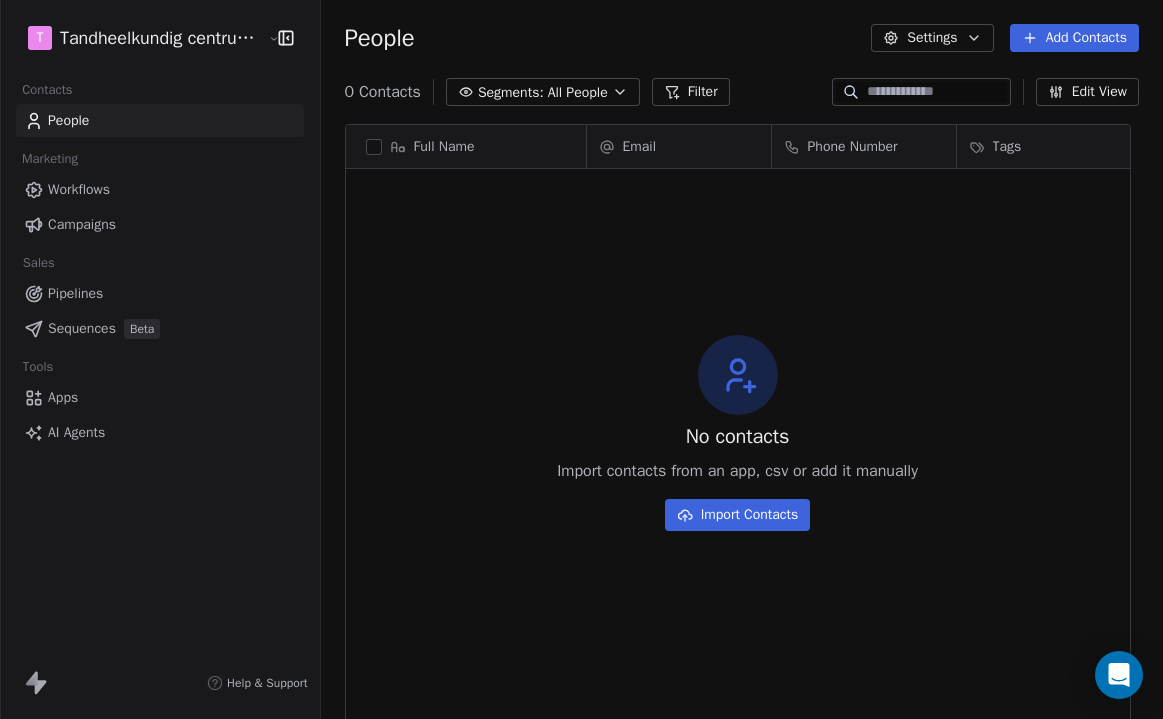 scroll, scrollTop: 0, scrollLeft: 0, axis: both 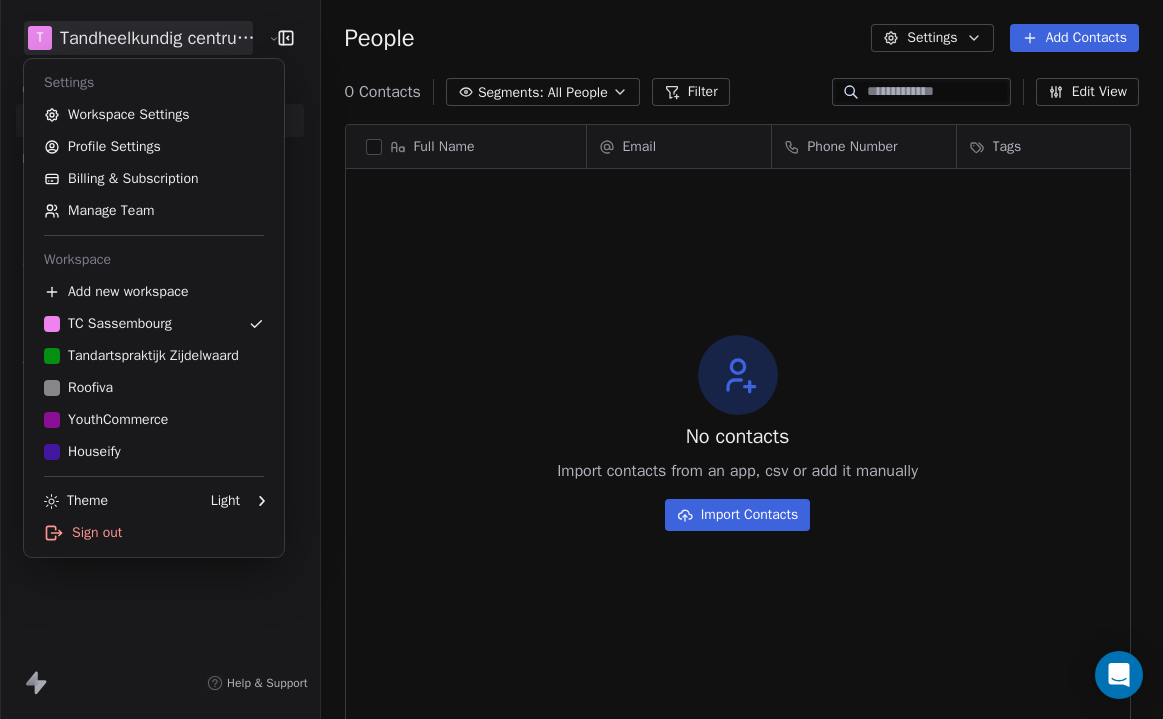 click on "T [COMPANY_NAME] Contacts People Marketing Workflows Campaigns Sales Pipelines Sequences Beta Tools Apps AI Agents Help & Support People Settings Add Contacts 0 Contacts Segments: All People Filter Edit View Tag Add to Sequence Export Full Name Email Phone Number Tags Country Website Job Title" at bounding box center (581, 359) 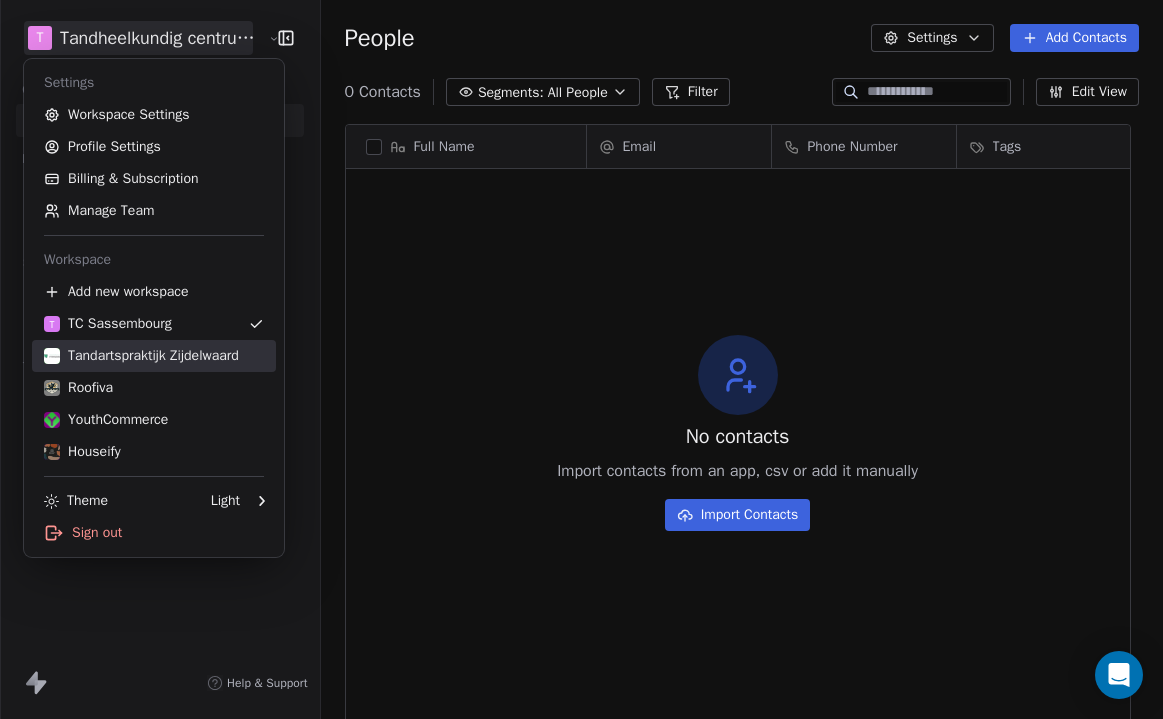 click on "Tandartspraktijk Zijdelwaard" at bounding box center (141, 356) 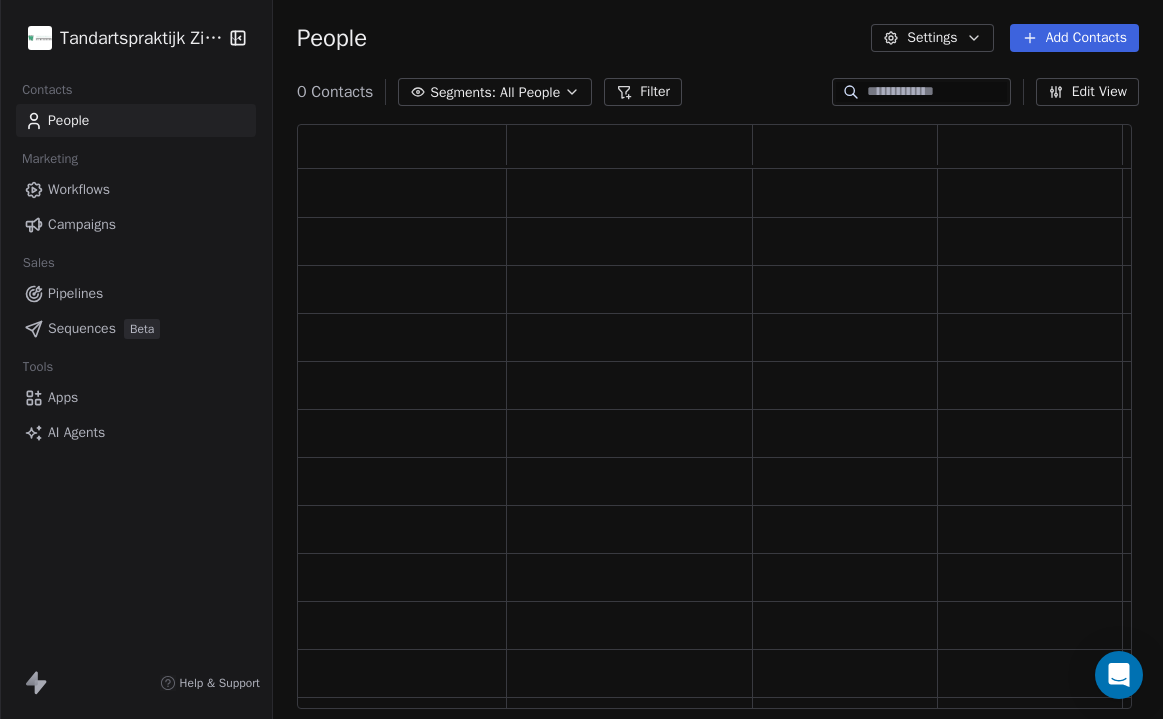 scroll, scrollTop: 1, scrollLeft: 1, axis: both 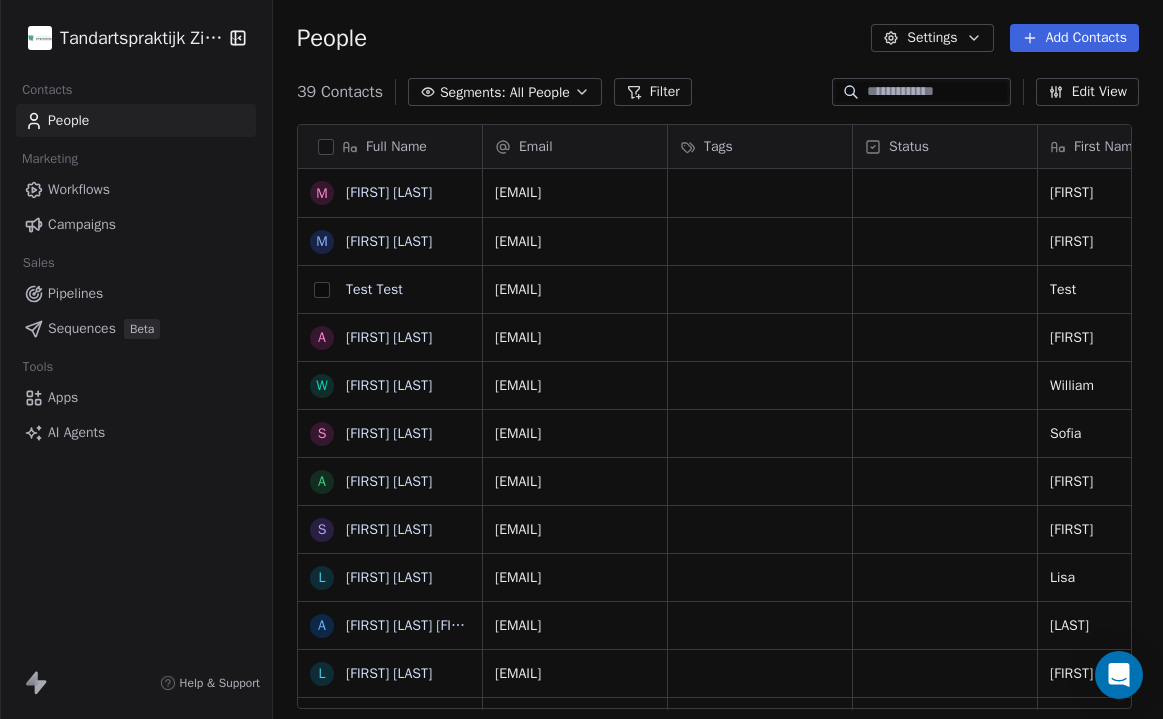 click at bounding box center [322, 290] 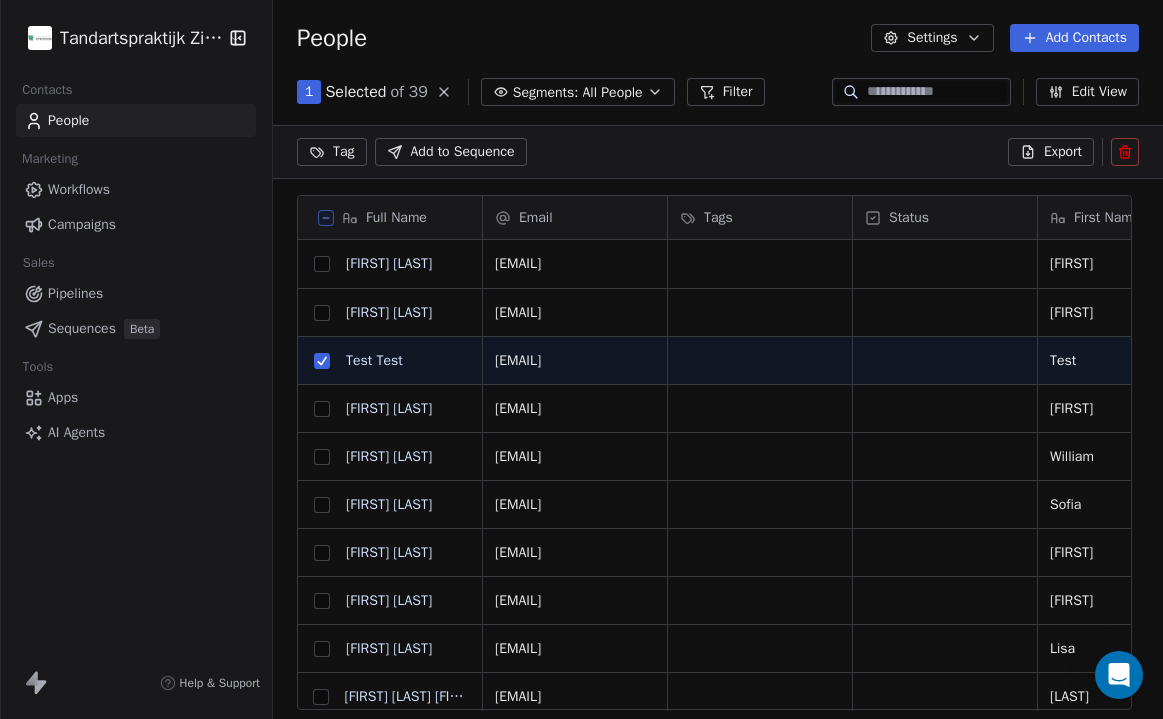 click at bounding box center [322, 457] 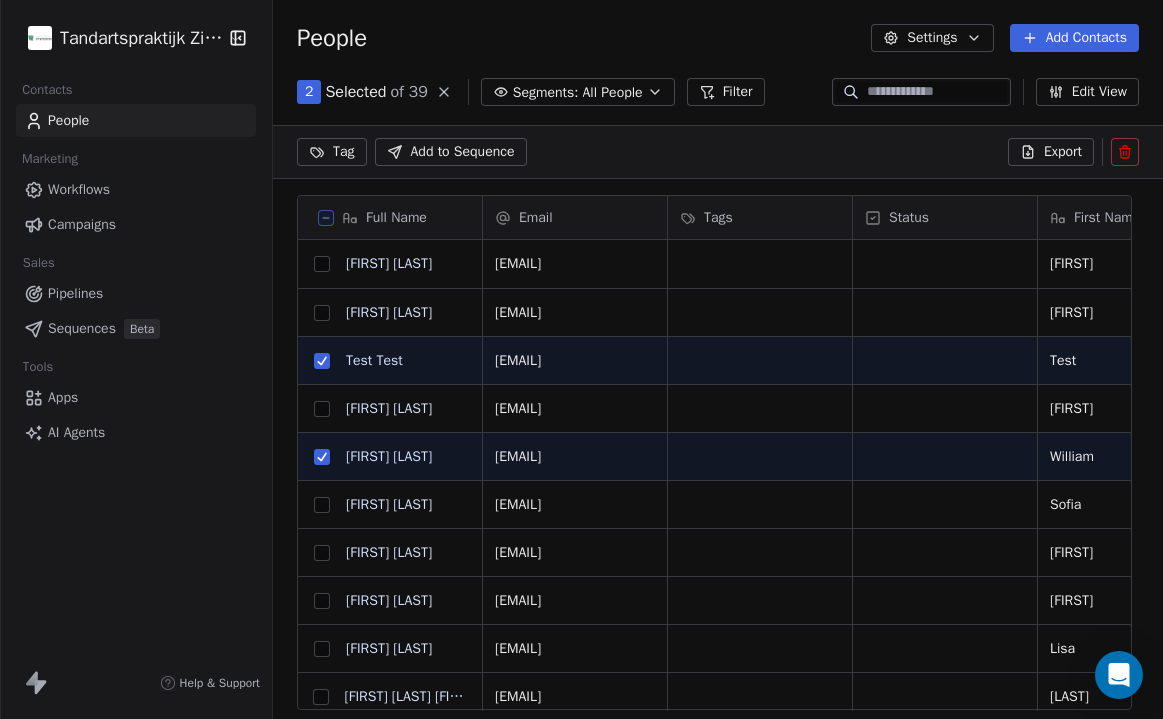 click 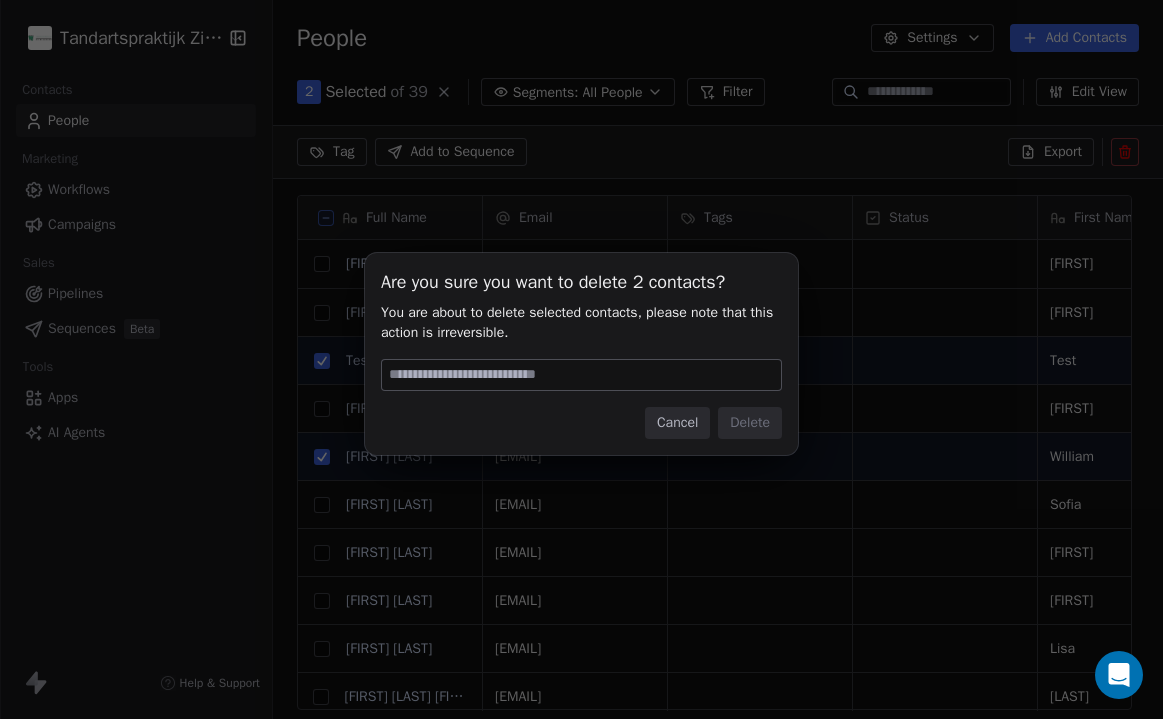 click on "Cancel" at bounding box center (677, 423) 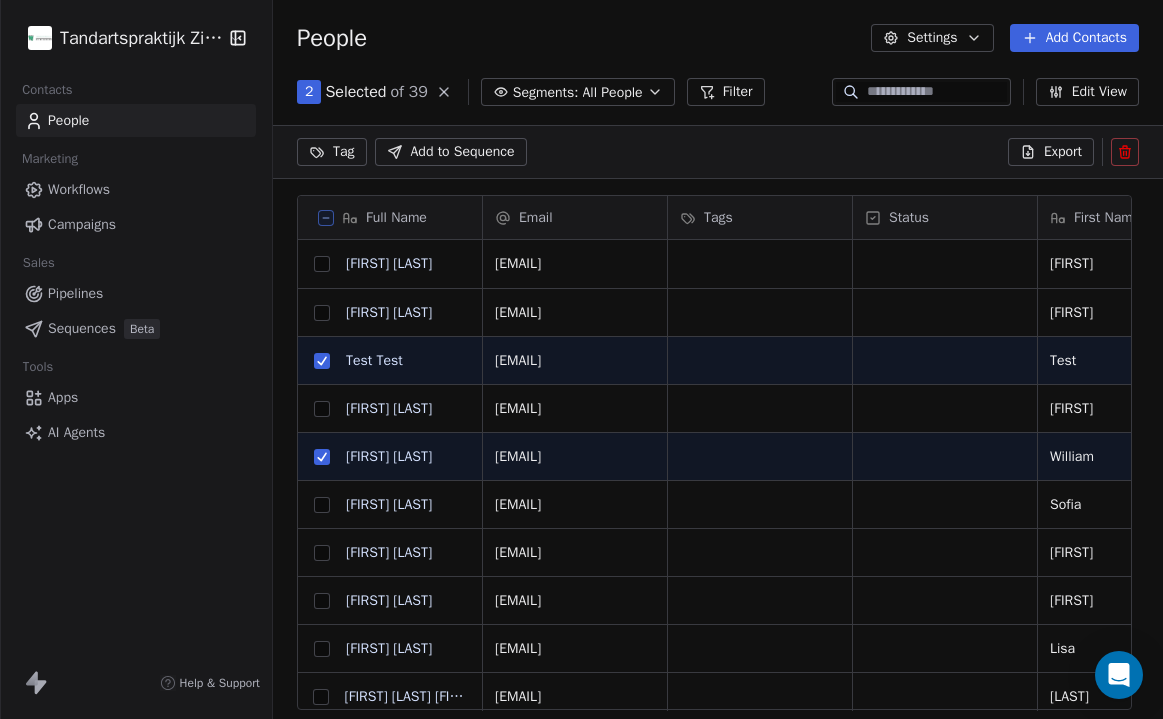click 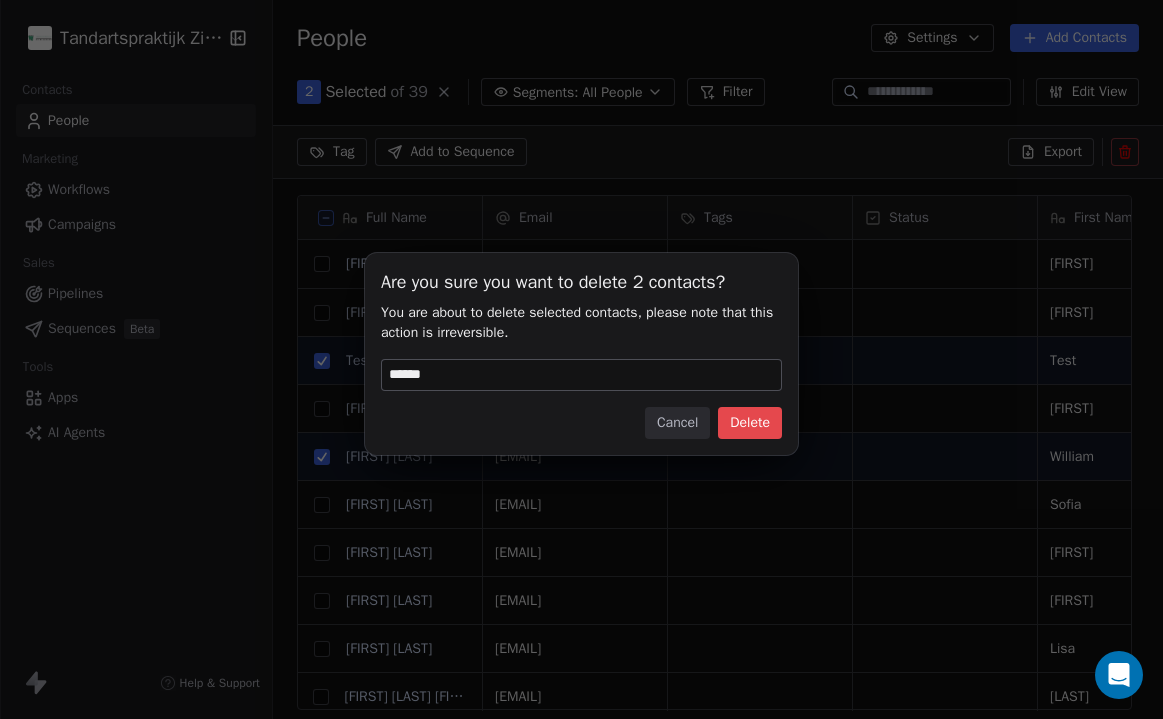 type on "******" 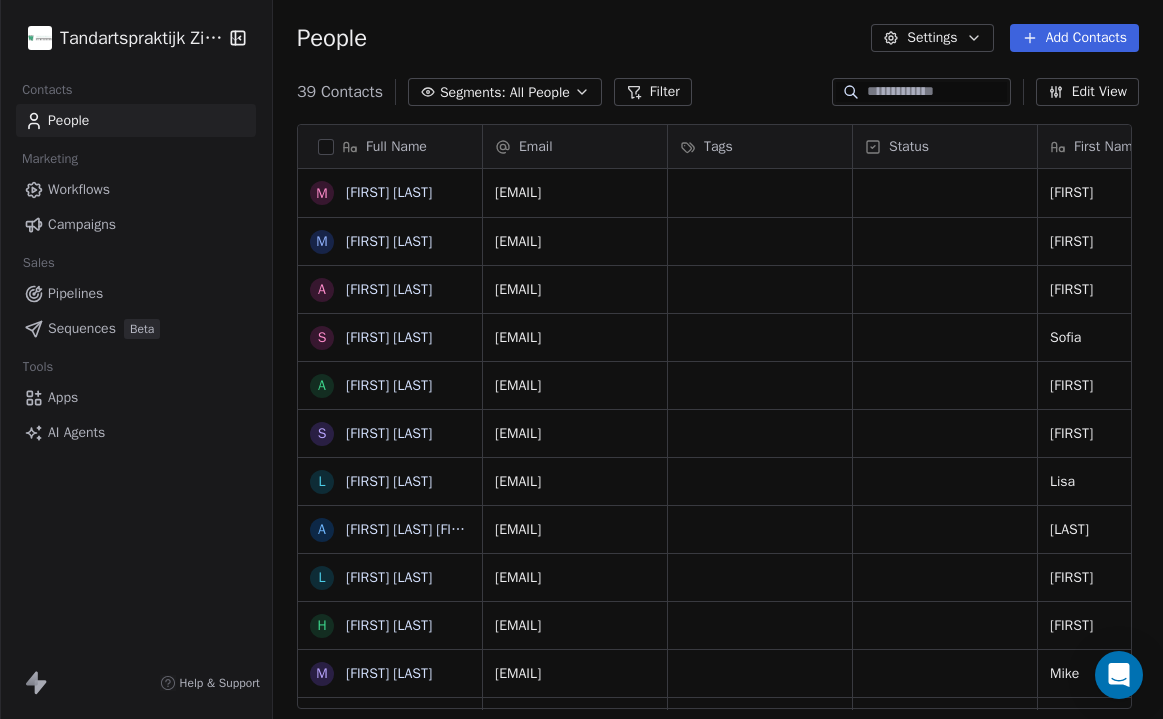 click on "Workflows" at bounding box center (136, 189) 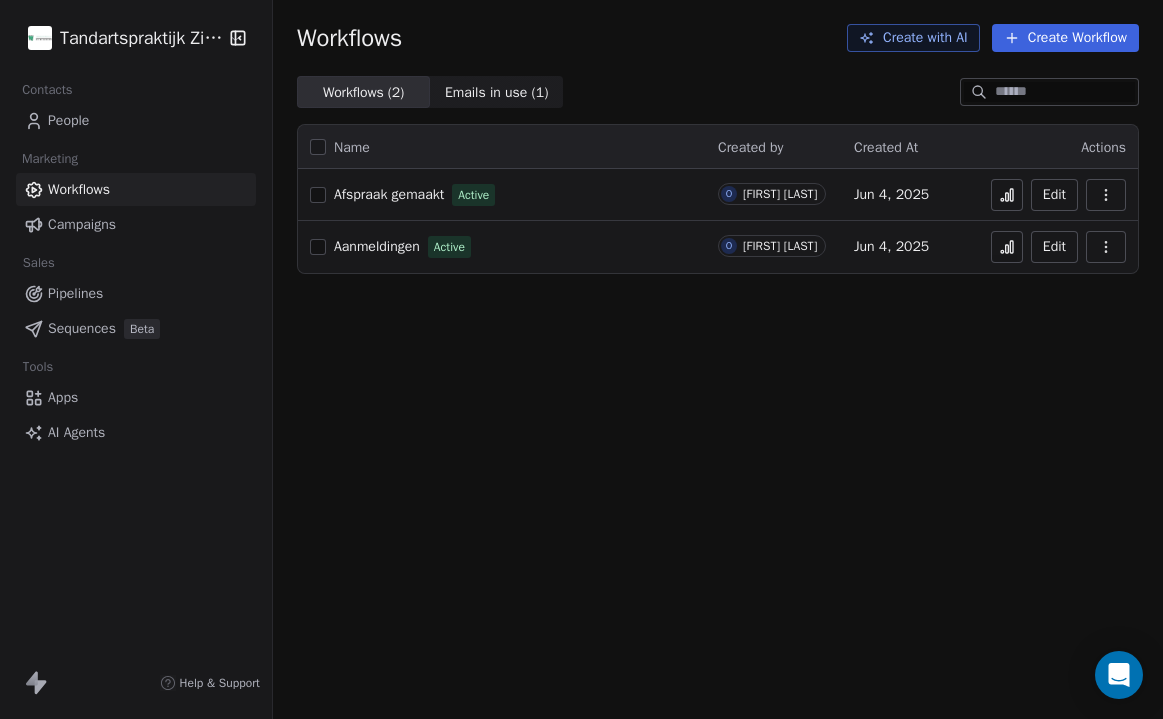 click on "Pipelines" at bounding box center [136, 293] 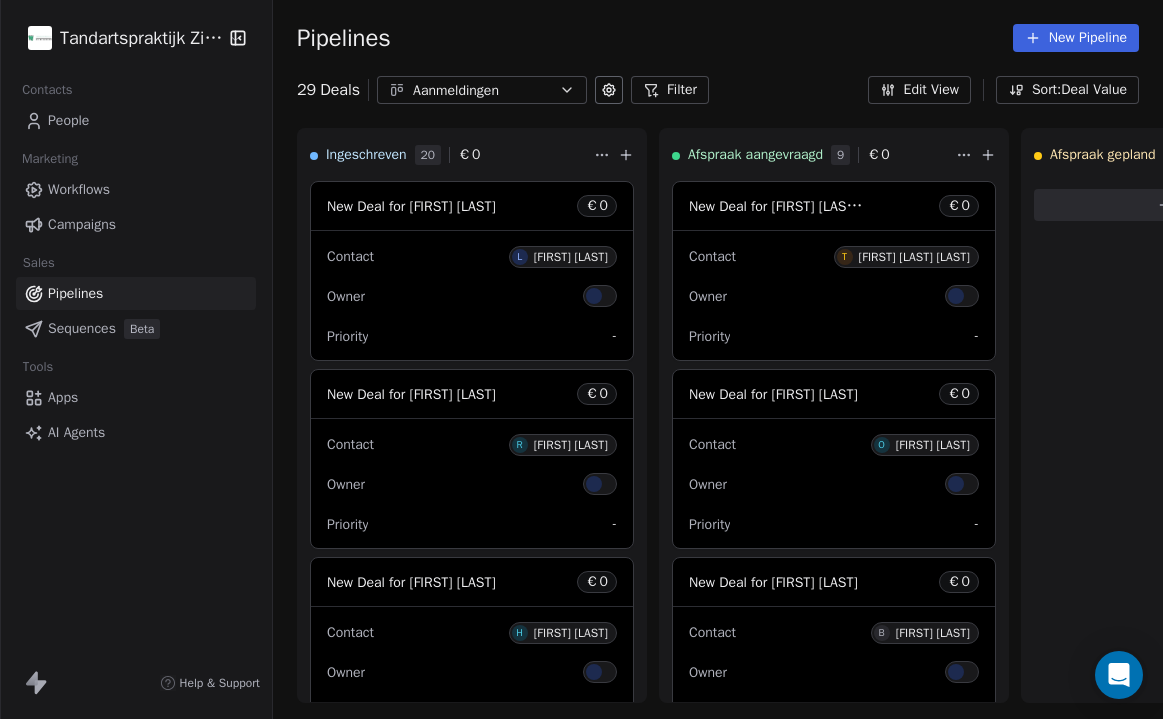 click on "People" at bounding box center [136, 120] 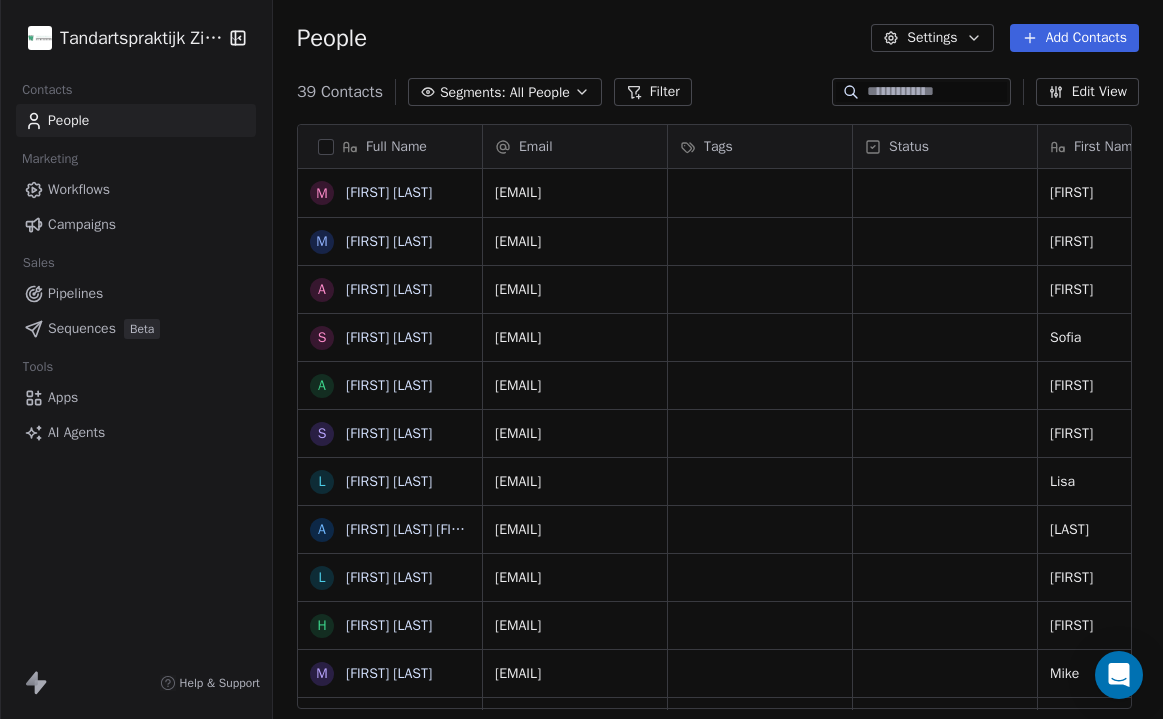 click on "Workflows" at bounding box center (136, 189) 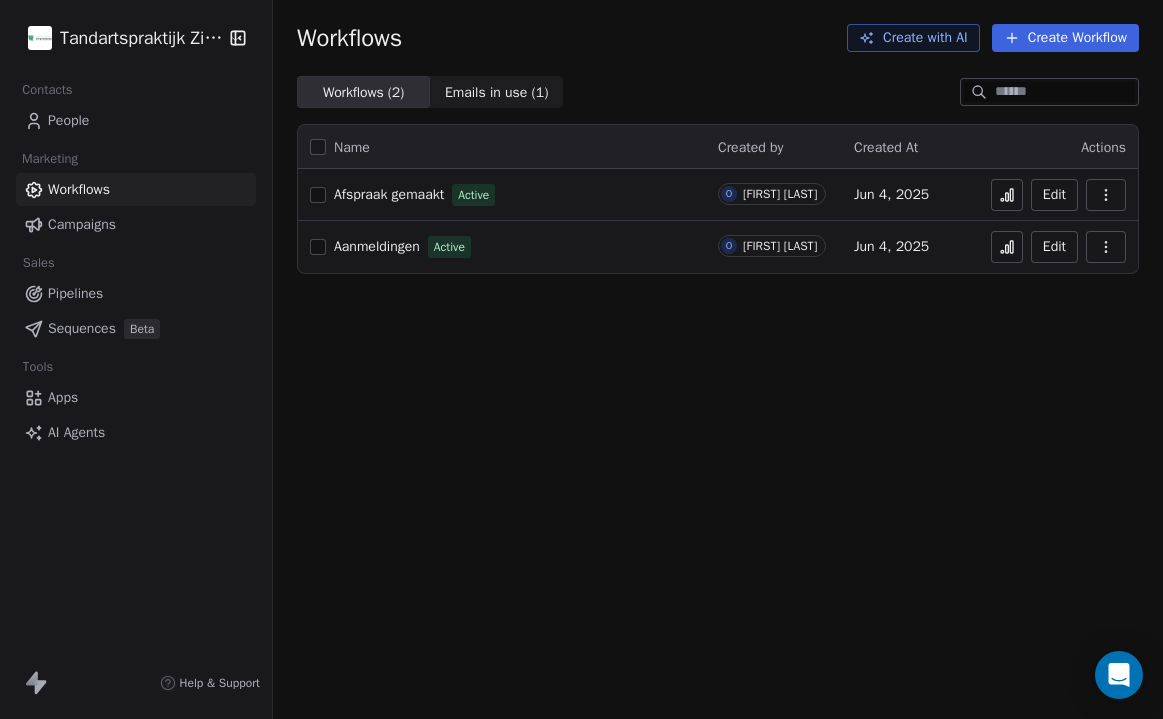 click on "People" at bounding box center [136, 120] 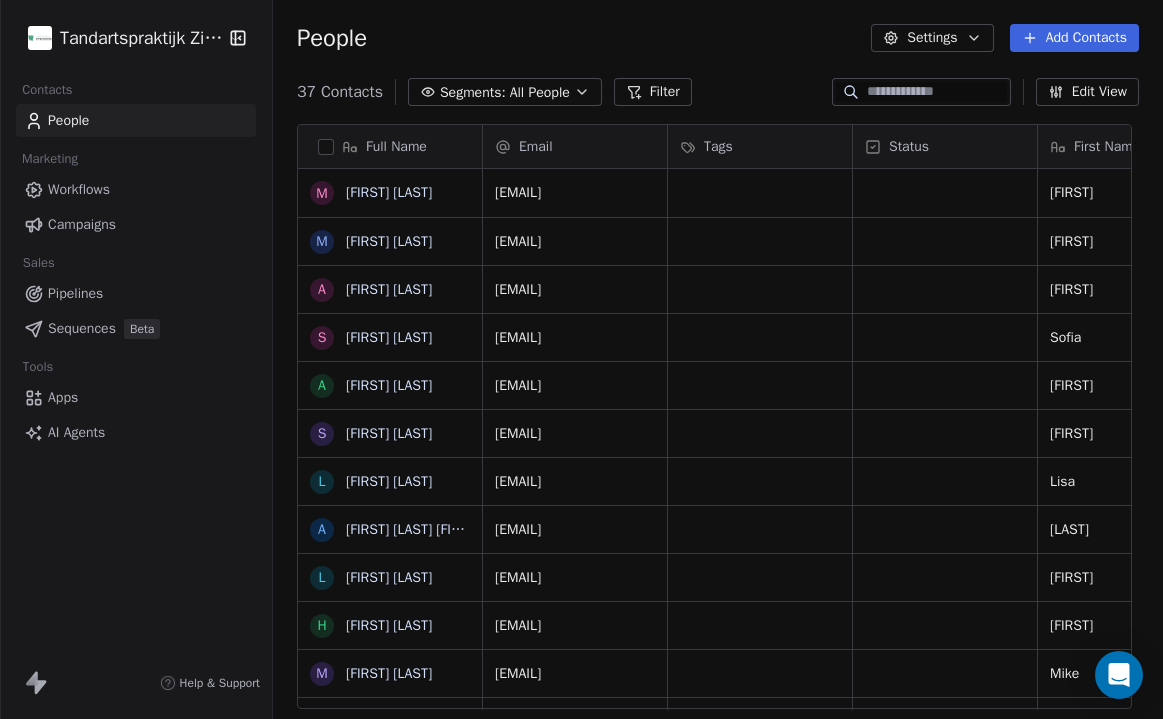 click on "Tandartspraktijk Zijdelwaard Contacts People Marketing Workflows Campaigns Sales Pipelines Sequences Beta Tools Apps AI Agents Help & Support People Settings Add Contacts 37 Contacts Segments: All People Filter Edit View Tag Add to Sequence Export Full Name M [FIRST] [LAST] M [FIRST] [LAST] A [FIRST] [LAST] S [FIRST] [LAST] A [FIRST] [LAST] S [FIRST] [LAST] L [FIRST] [LAST] A [FIRST] [LAST] C [FIRST] [LAST] L [FIRST] [LAST] H [FIRST] [LAST] M [FIRST] [LAST] A [FIRST] [LAST] K [FIRST] [LAST] D [FIRST] [LAST] P [FIRST] [LAST] L [FIRST] [LAST] S [FIRST] [LAST] P [FIRST] [LAST] u [FIRST] [LAST] J [FIRST] [LAST] K [FIRST] [LAST] O [FIRST] [LAST] T [FIRST] [LAST] B [FIRST] [LAST] H [FIRST] [LAST] R [FIRST] [LAST] L [FIRST] [LAST] D [FIRST] [LAST] P [FIRST] [LAST] A [FIRST] [LAST] A [FIRST] [LAST] D [FIRST] [LAST] Email Tags Status First Name Last Name Phone Number Birthday [EMAIL] [FIRST] [LAST] [PHONE] [MONTH] [DAY], [YEAR] [EMAIL] [FIRST] [LAST]" at bounding box center [581, 359] 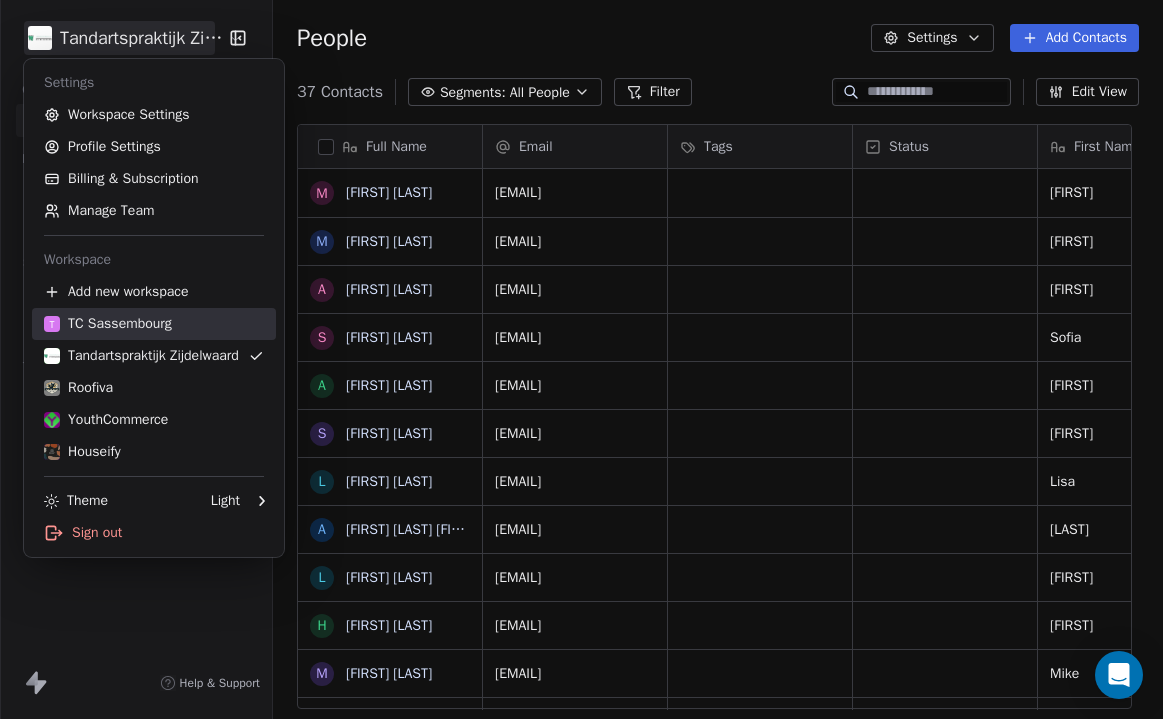 click on "T TC Sassembourg" at bounding box center [108, 324] 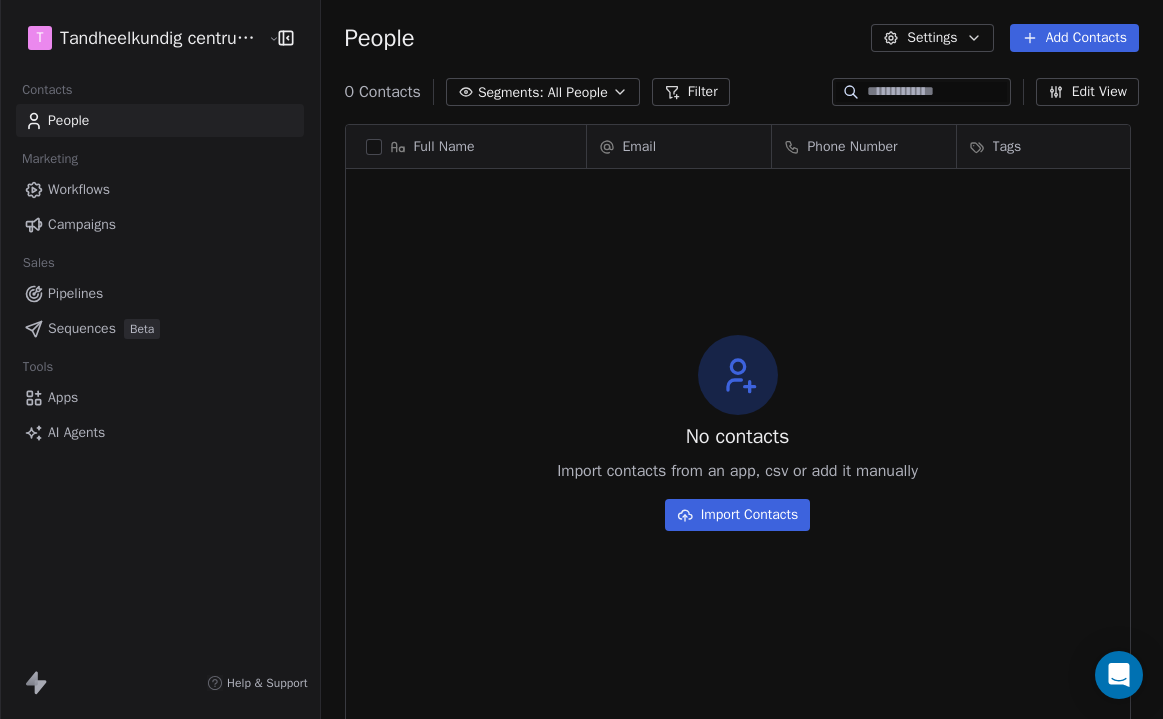 click on "Workflows" at bounding box center [160, 189] 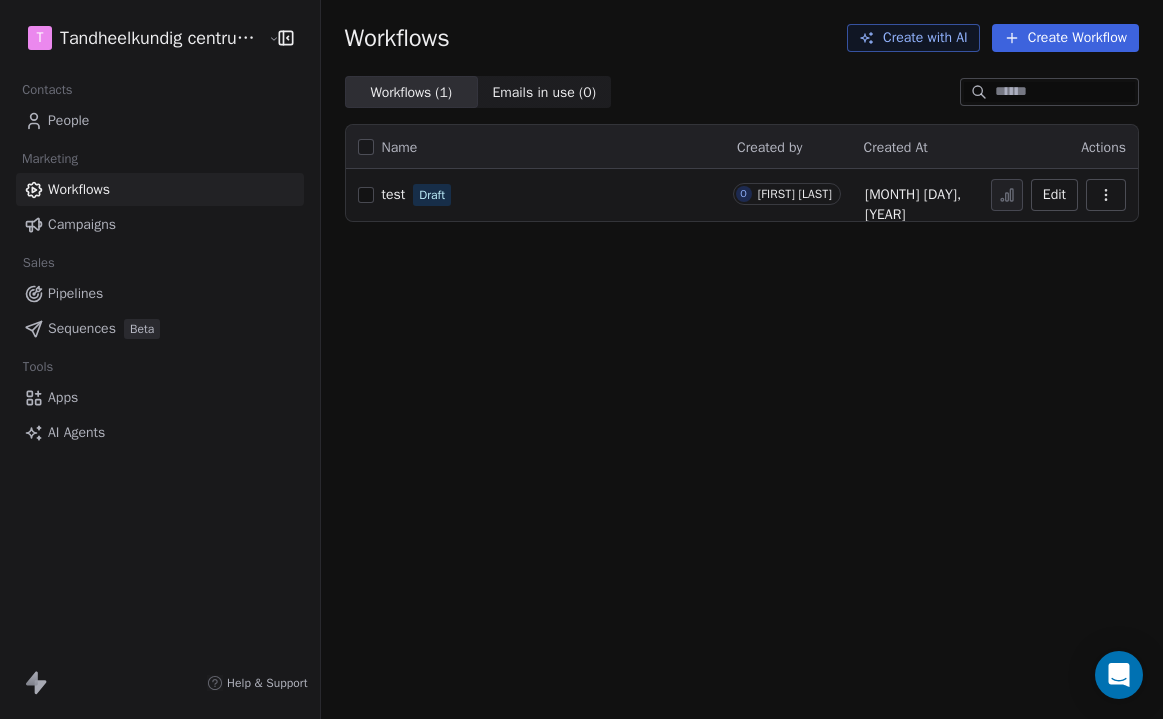 click on "Pipelines" at bounding box center (160, 293) 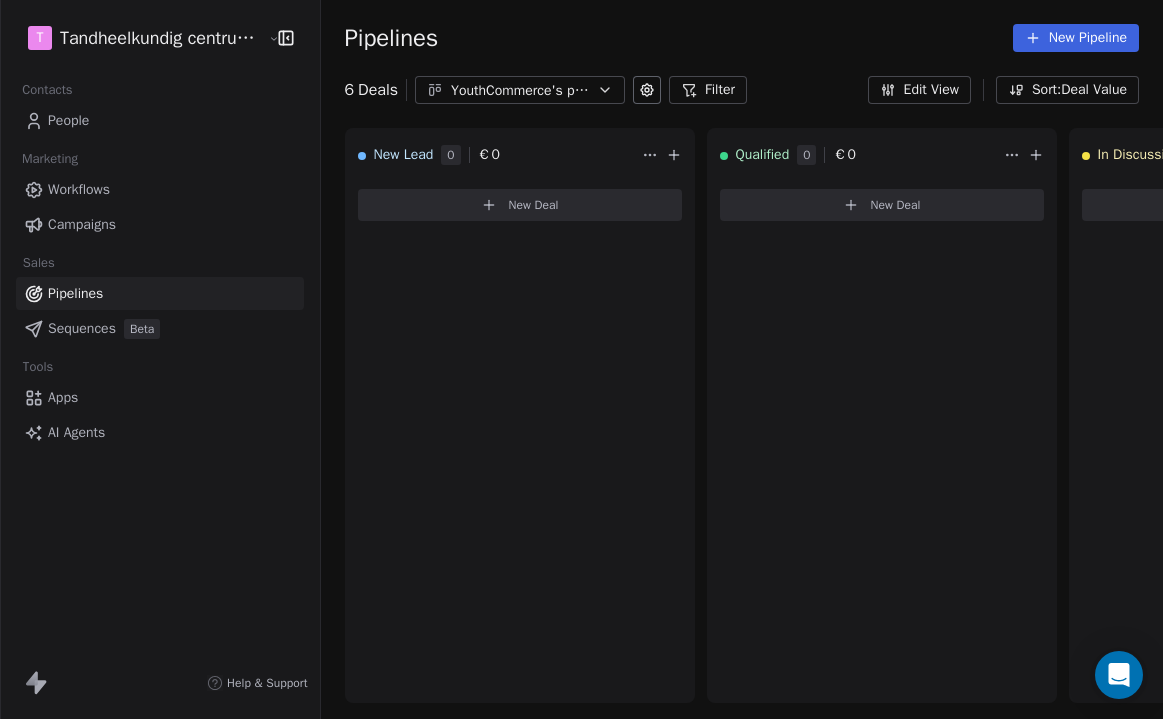 click on "Workflows" at bounding box center [160, 189] 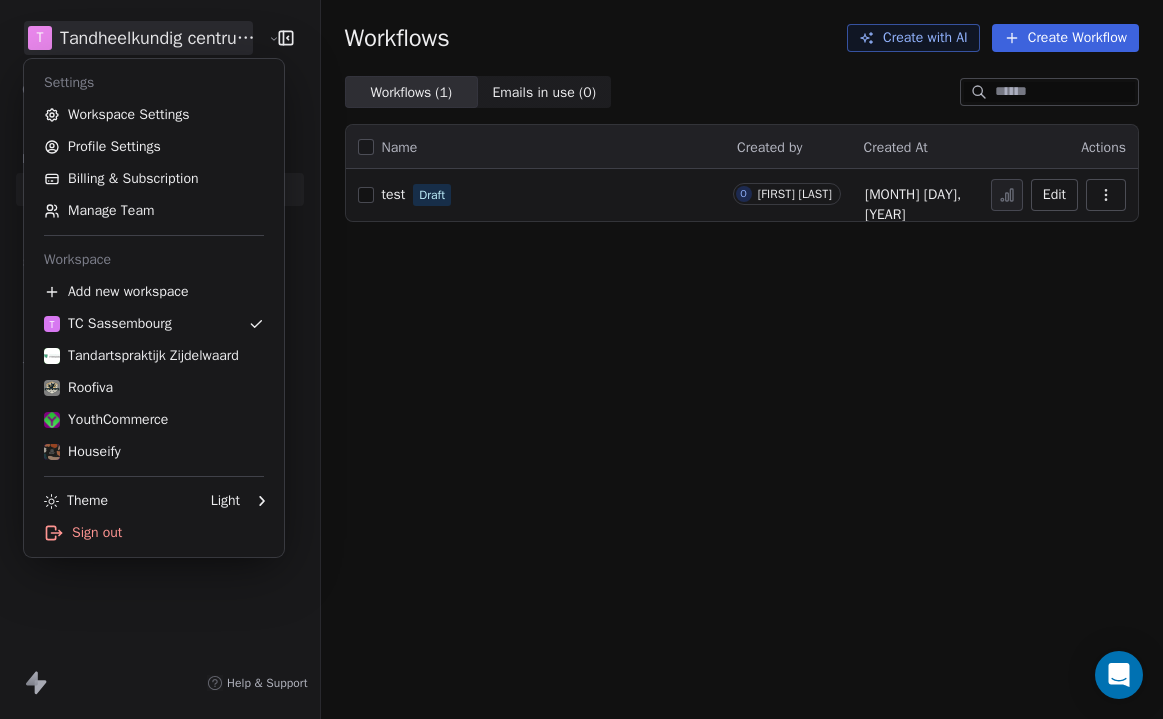 click on "T [COMPANY_NAME] Contacts People Marketing Workflows Campaigns Sales Pipelines Sequences Beta Tools Apps AI Agents Help & Support Workflows Create with AI Create Workflow Workflows ( 1 ) Workflows ( 1 ) Emails in use ( 0 ) Emails in use ( 0 ) Name Created by Created At Actions test Draft O [FIRST] [LAST] [MONTH] [DAY], [YEAR] Edit" at bounding box center (581, 359) 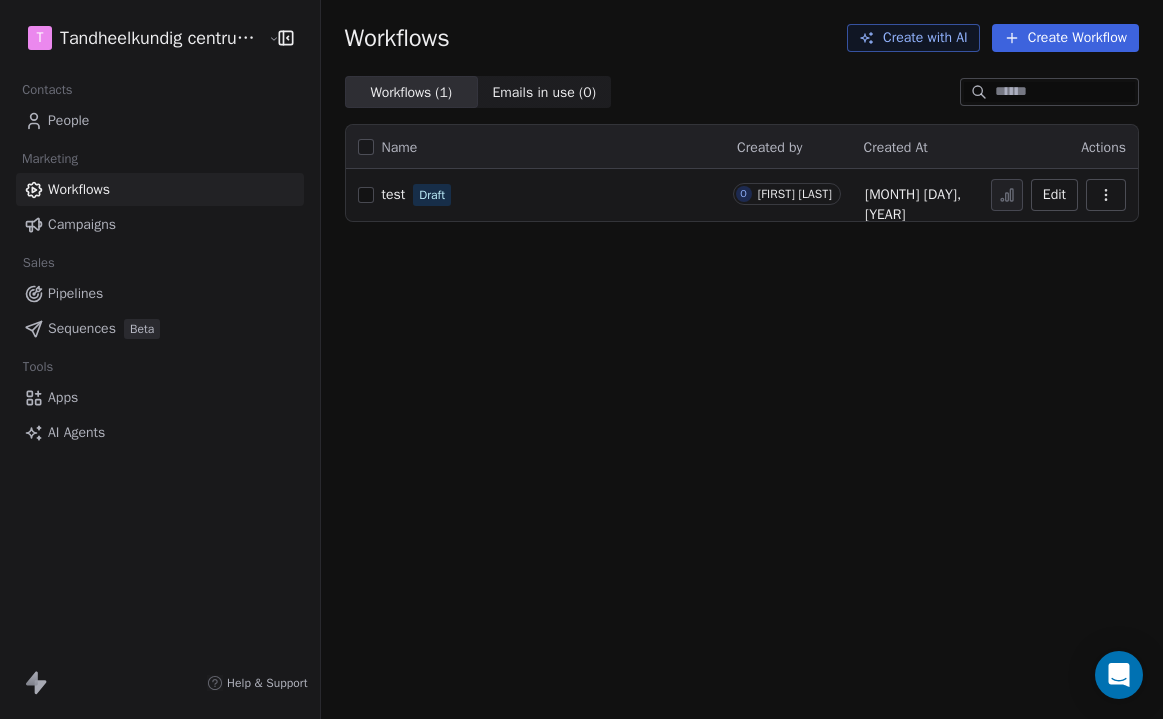 click on "T Tandheelkundig centrum Sassembourg Contacts People Marketing Workflows Campaigns Sales Pipelines Sequences Beta Tools Apps AI Agents Help & Support Workflows Create with AI Create Workflow Workflows ( 1 ) Workflows ( 1 ) Emails in use ( 0 ) Emails in use ( 0 ) Name Created by Created At Actions test Draft O [FIRST] [LAST] [MONTH] [DAY], [YEAR] Edit" at bounding box center (581, 359) 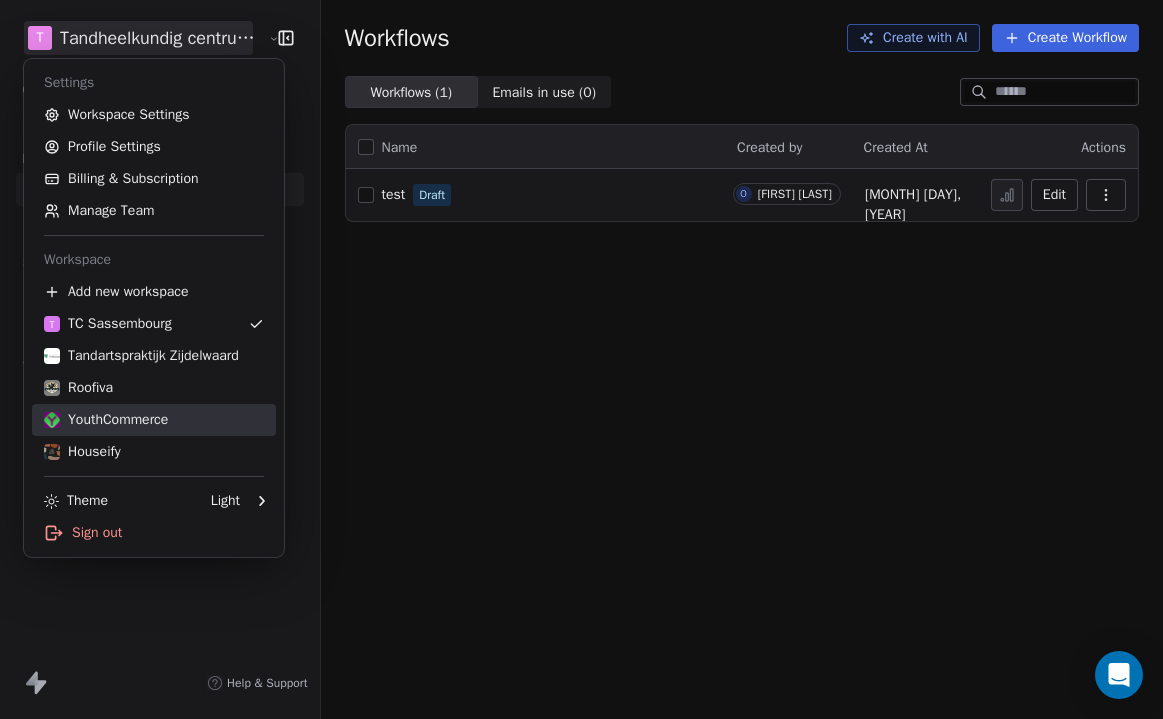 click on "YouthCommerce" at bounding box center (154, 420) 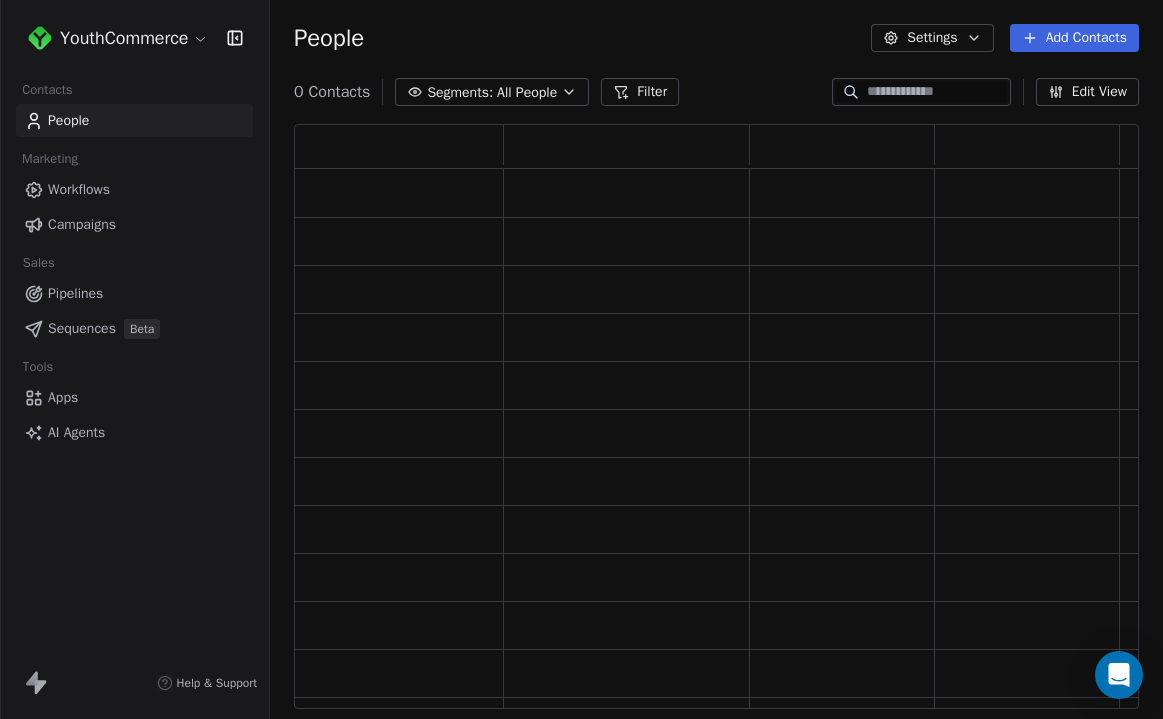 scroll, scrollTop: 1, scrollLeft: 1, axis: both 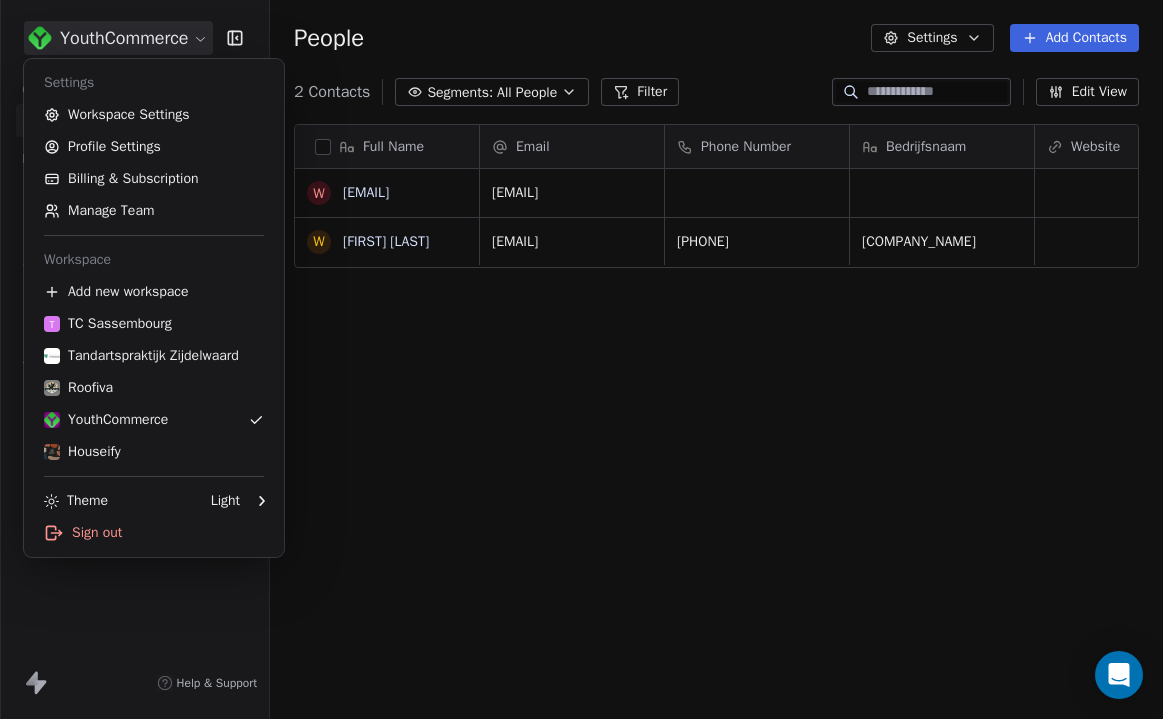 click on "Full Name w [EMAIL] W [FIRST] [LAST] Email Phone Number Bedrijfsnaam Website Services Bedrijfsinformatie Tags [EMAIL] [EMAIL] +[PHONE] [COMPANY_NAME]" at bounding box center [581, 359] 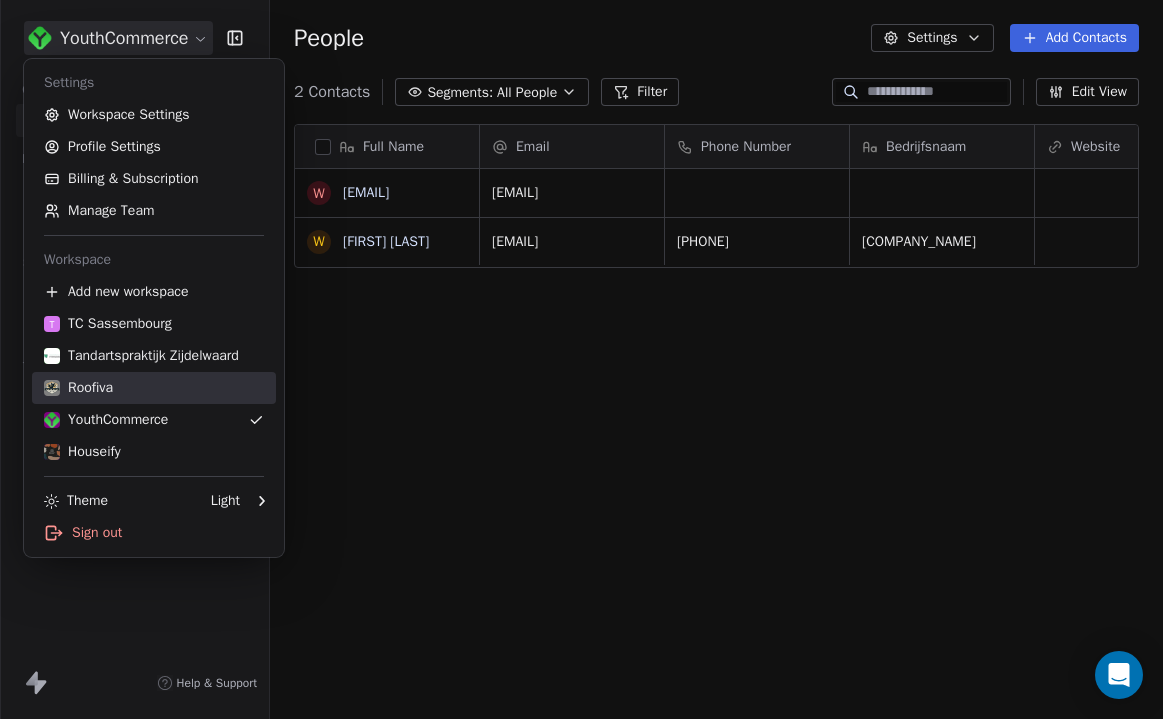 click on "Roofiva" at bounding box center [154, 388] 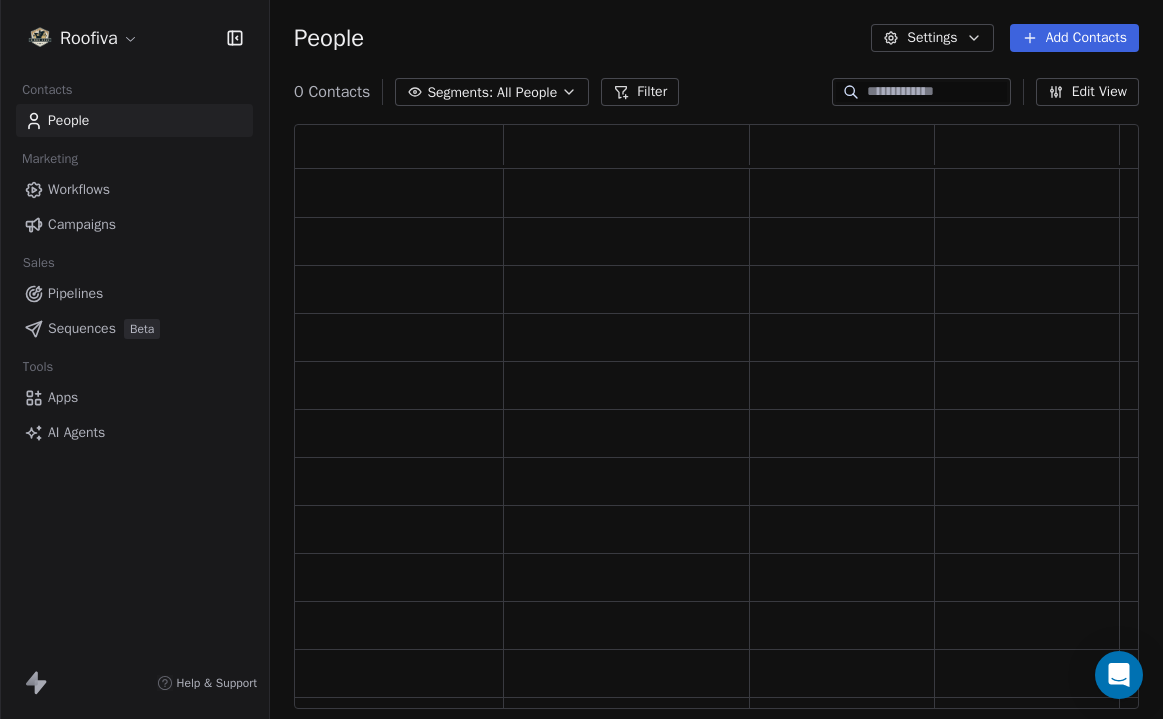scroll, scrollTop: 1, scrollLeft: 1, axis: both 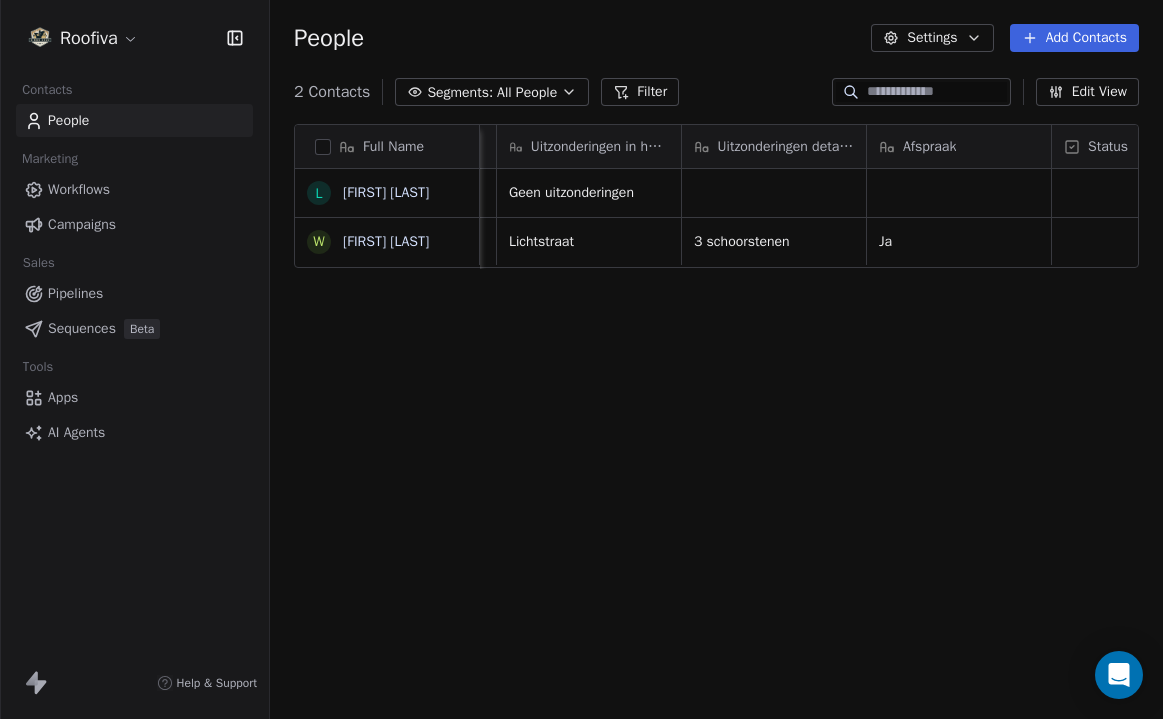 click on "Pipelines" at bounding box center [134, 293] 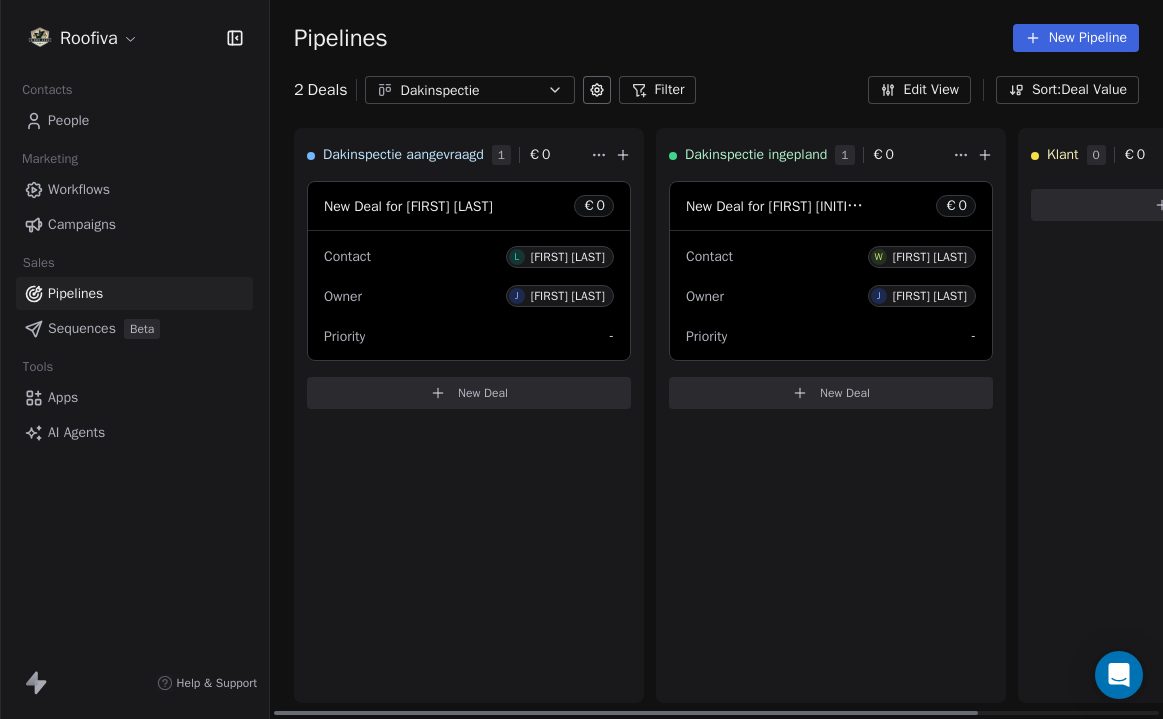 click on "New Deal for [FIRST] [LAST]" at bounding box center (408, 206) 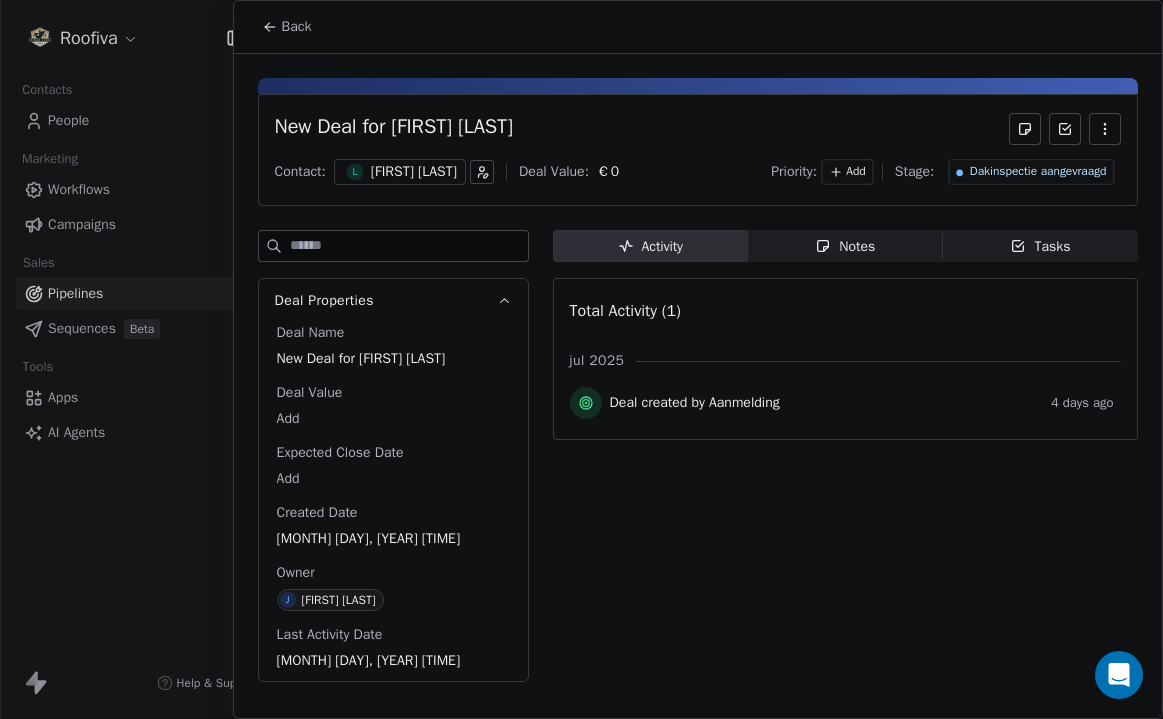click at bounding box center (581, 359) 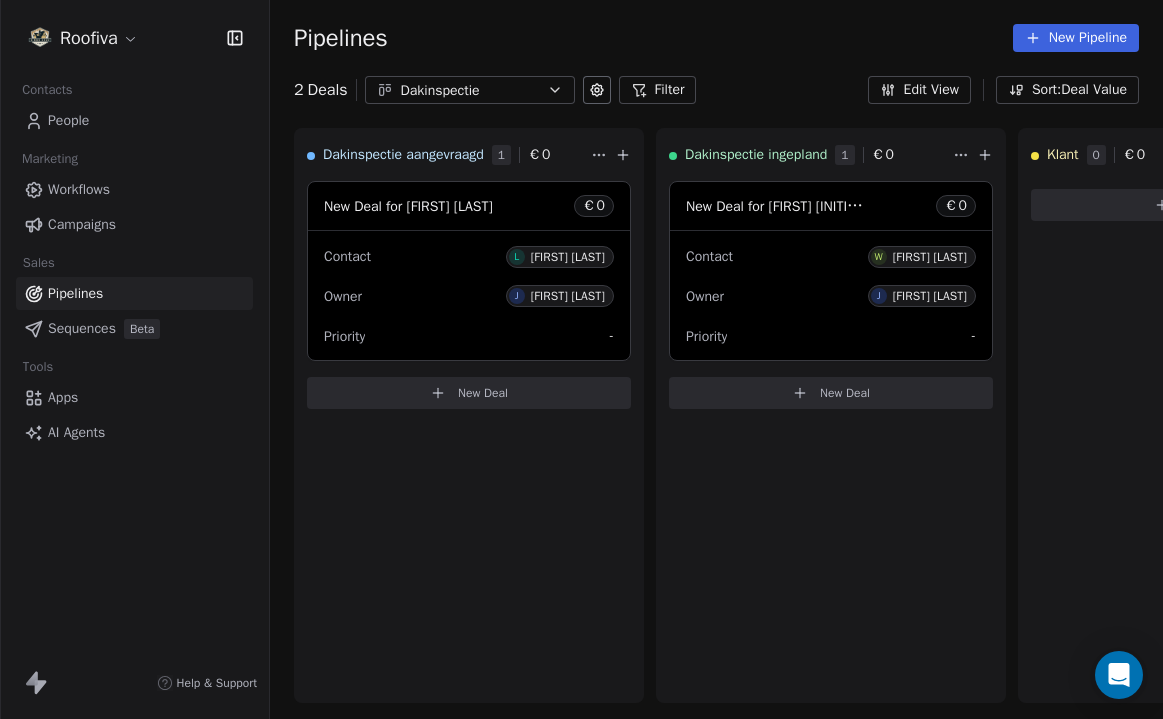 click on "Workflows" at bounding box center (79, 189) 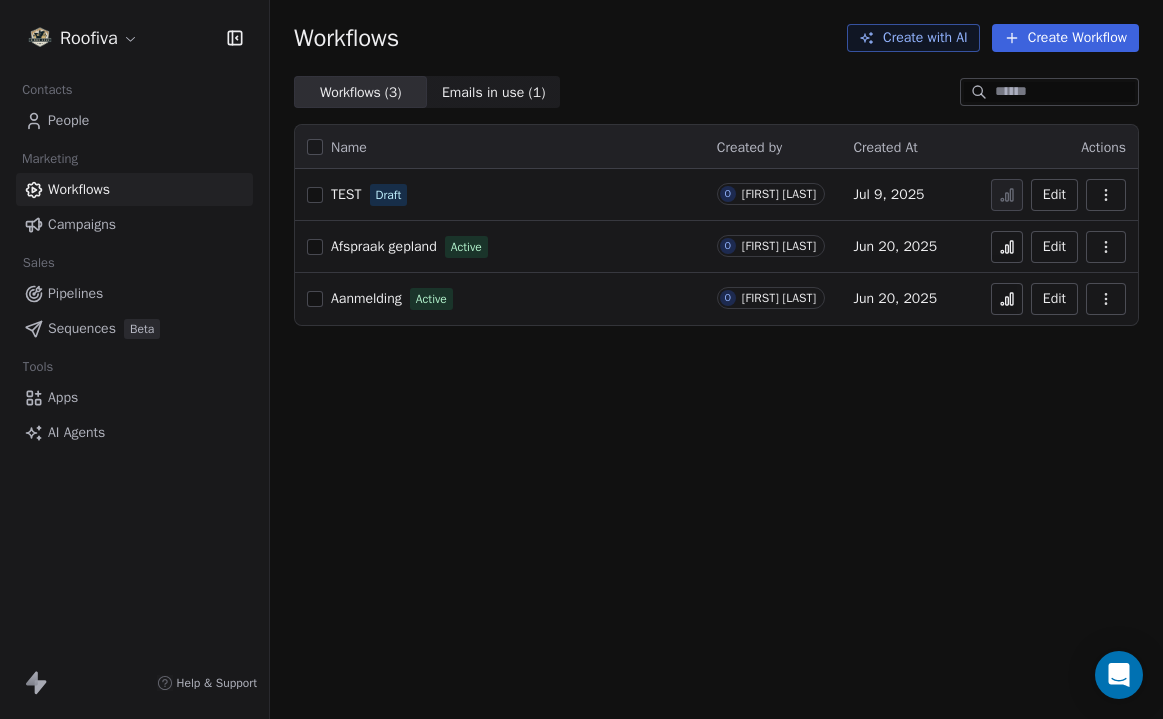 click on "People" at bounding box center (134, 120) 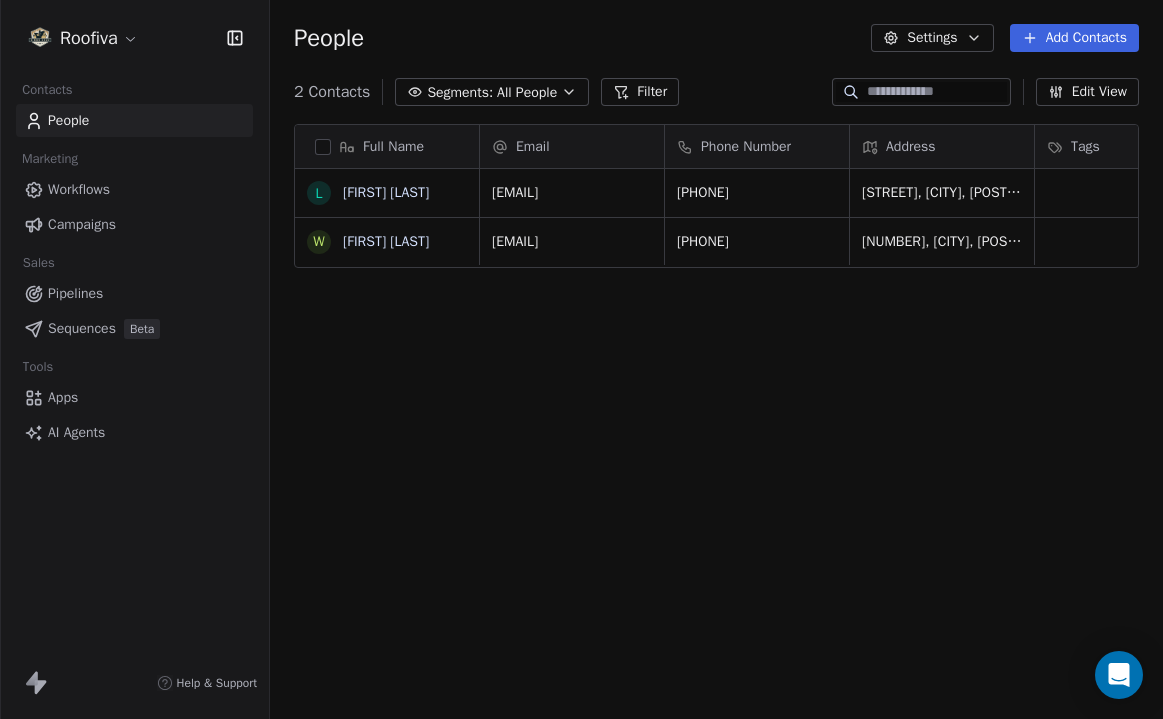 scroll, scrollTop: 1, scrollLeft: 1, axis: both 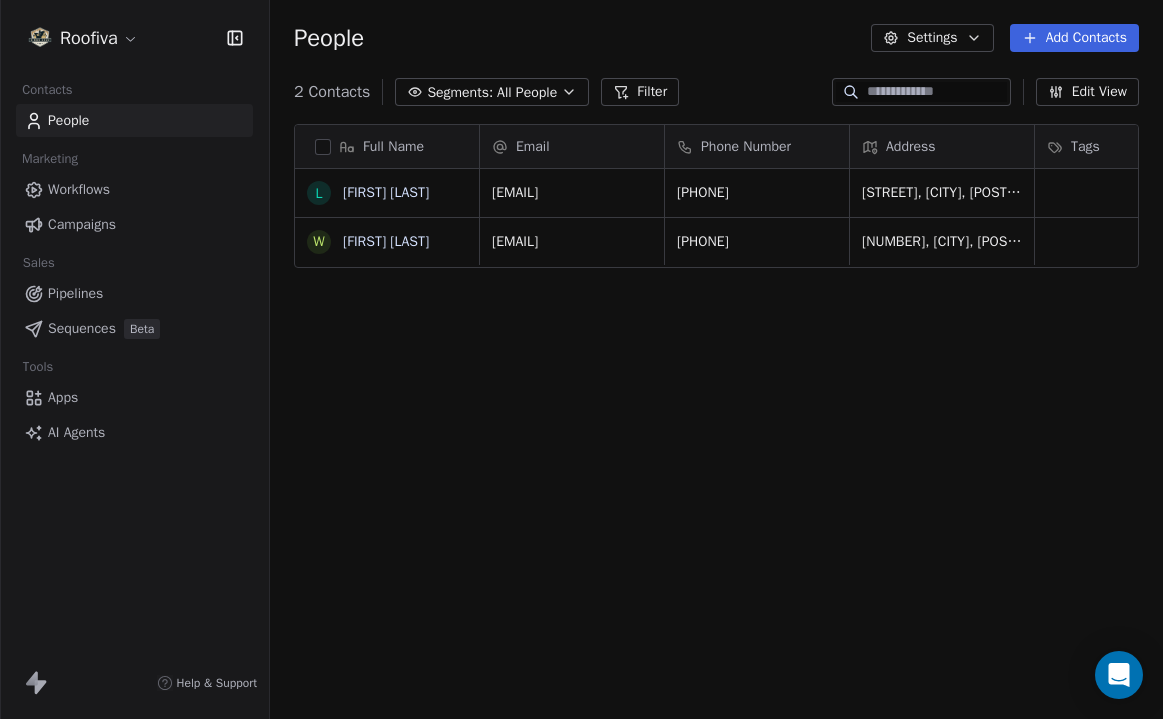 click on "Full Name L [FIRST] [LAST] W [FIRST] [INITIALS] Email Phone Number Address Tags Aantal m2 Renovatie of nieuwbouw: Soort afvoer: [EMAIL] [PHONE] [STREET], [CITY], [POSTAL_CODE], [COUNTRY], [STREET] [NUMBER] [BUILD_TYPE] [DRAIN_TYPE] [EMAIL] [PHONE] [NUMBER], [CITY], [POSTAL_CODE], [COUNTRY], [STREET] [NUMBER] [BUILD_TYPE] [DRAIN_TYPE]" at bounding box center [716, 424] 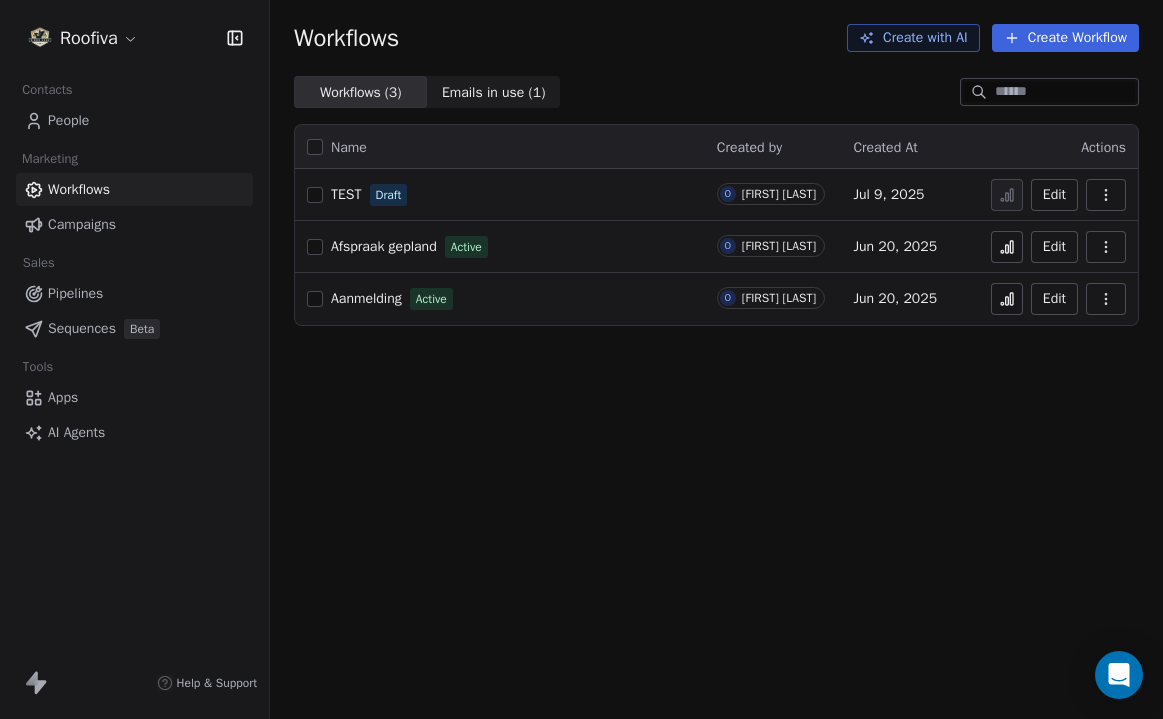 click on "Afspraak gepland" at bounding box center (384, 246) 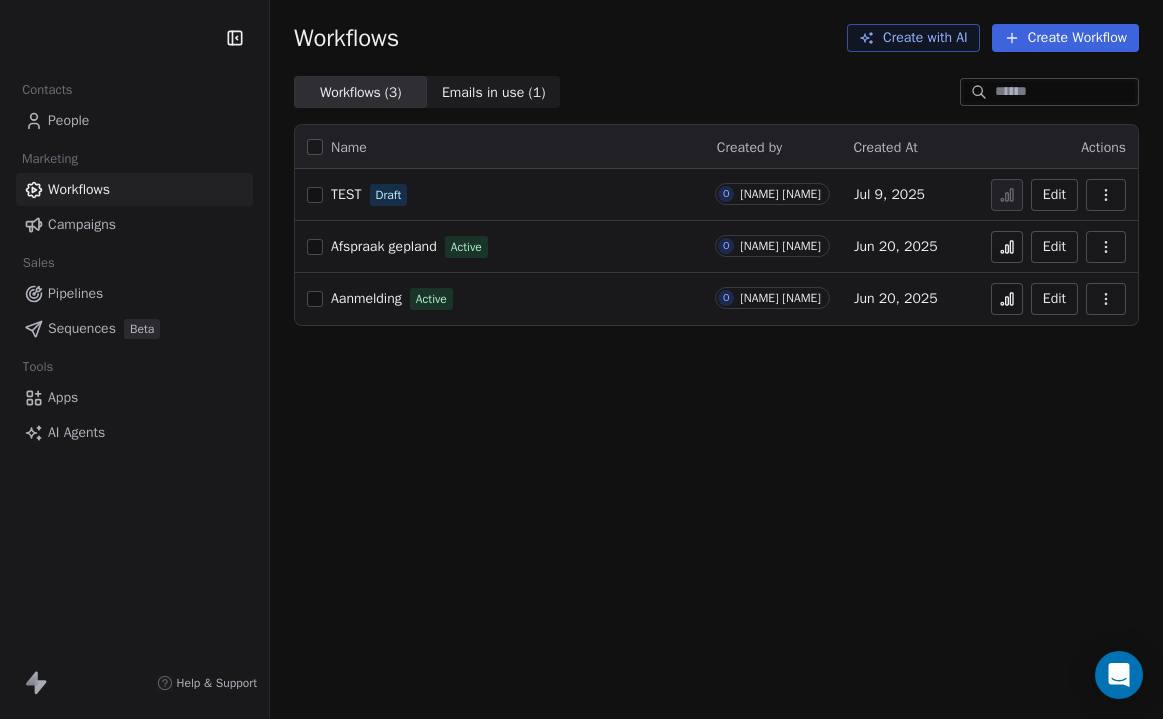 scroll, scrollTop: 0, scrollLeft: 0, axis: both 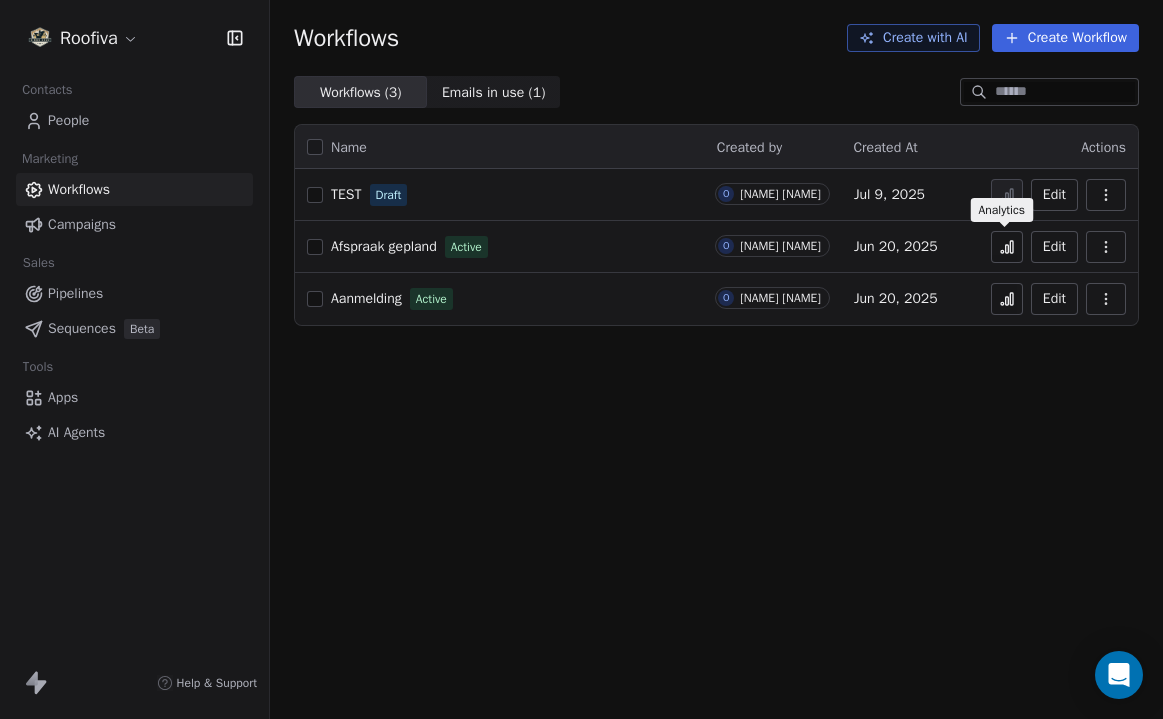 click at bounding box center [1007, 247] 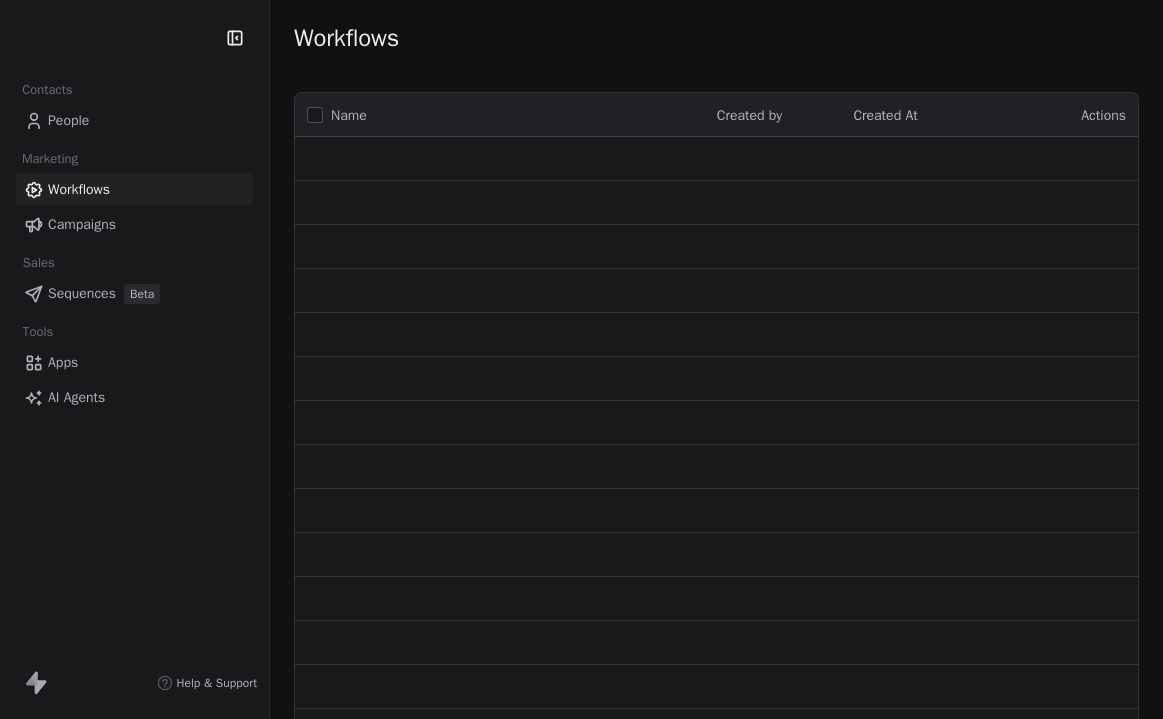 scroll, scrollTop: 0, scrollLeft: 0, axis: both 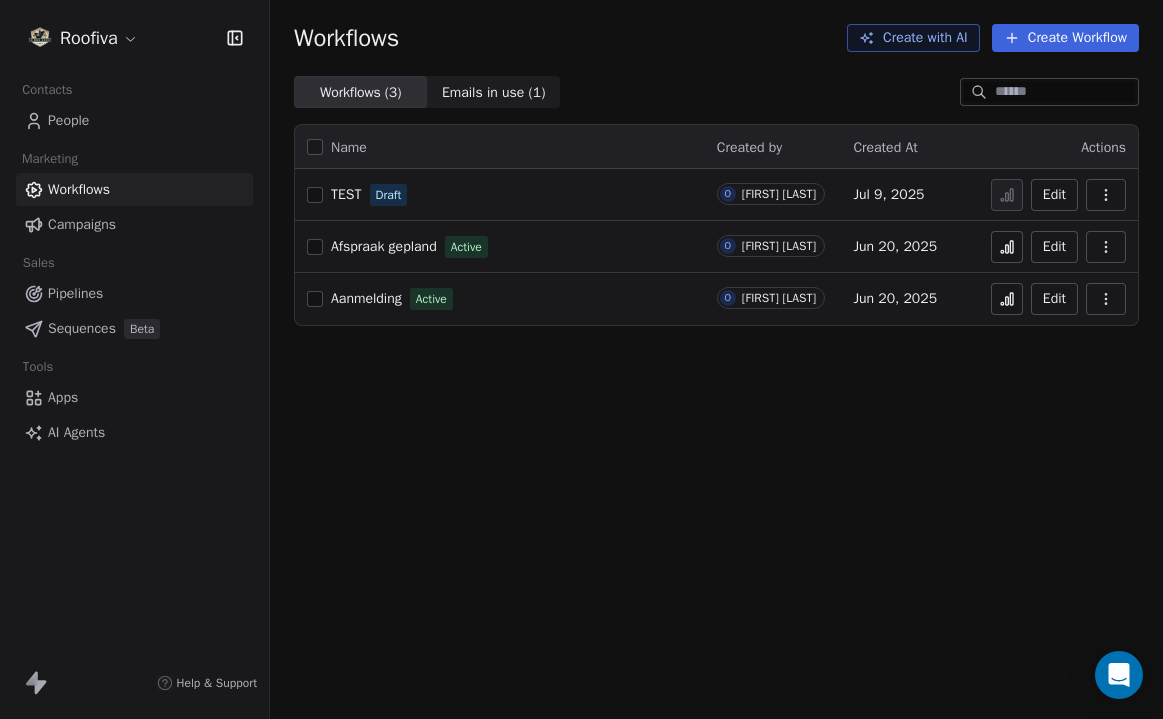 click at bounding box center [1007, 299] 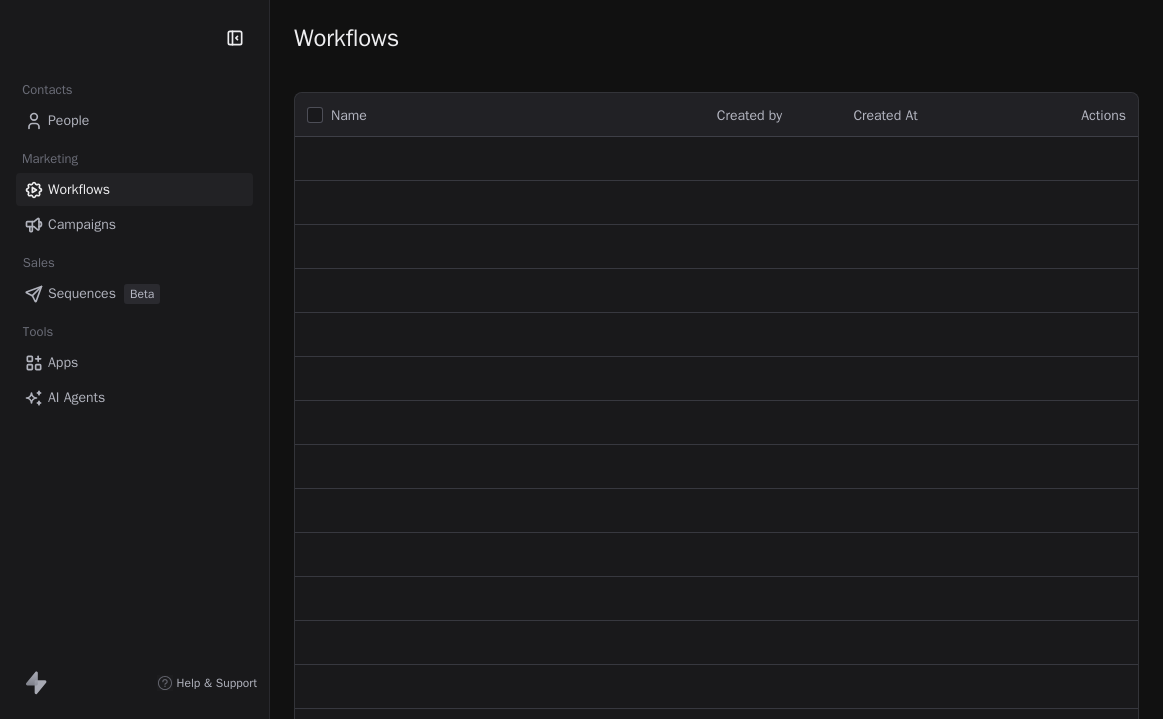 scroll, scrollTop: 0, scrollLeft: 0, axis: both 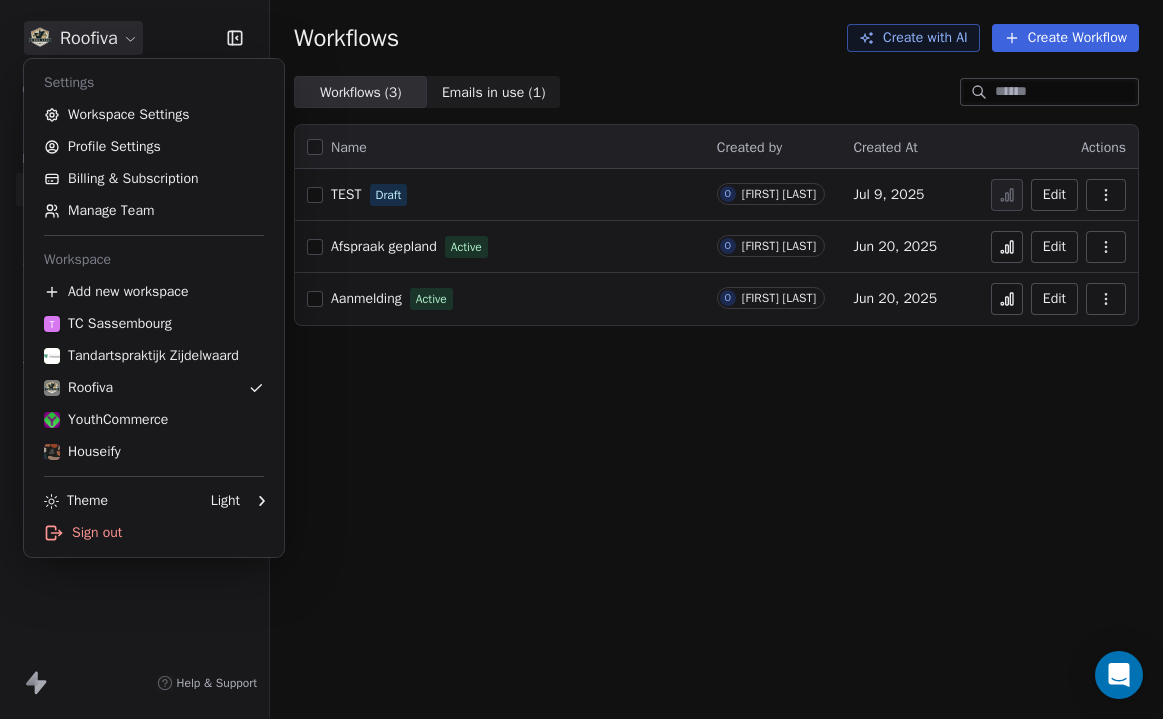 click on "Roofiva Contacts People Marketing Workflows Campaigns Sales Pipelines Sequences Beta Tools Apps AI Agents Help & Support Workflows  Create with AI  Create Workflow Workflows ( 3 ) Workflows ( 3 ) Emails in use ( 1 ) Emails in use ( 1 ) Name Created by Created At Actions TEST Draft O owen awan Jul 9, 2025 Edit Afspraak gepland Active O owen awan Jun 20, 2025 Edit Aanmelding Active O owen awan Jun 20, 2025 Edit
Settings Workspace Settings Profile Settings Billing & Subscription Manage Team   Workspace Add new workspace T TC Sassembourg Tandartspraktijk Zijdelwaard Roofiva YouthCommerce Houseify Theme Light Sign out" at bounding box center [581, 359] 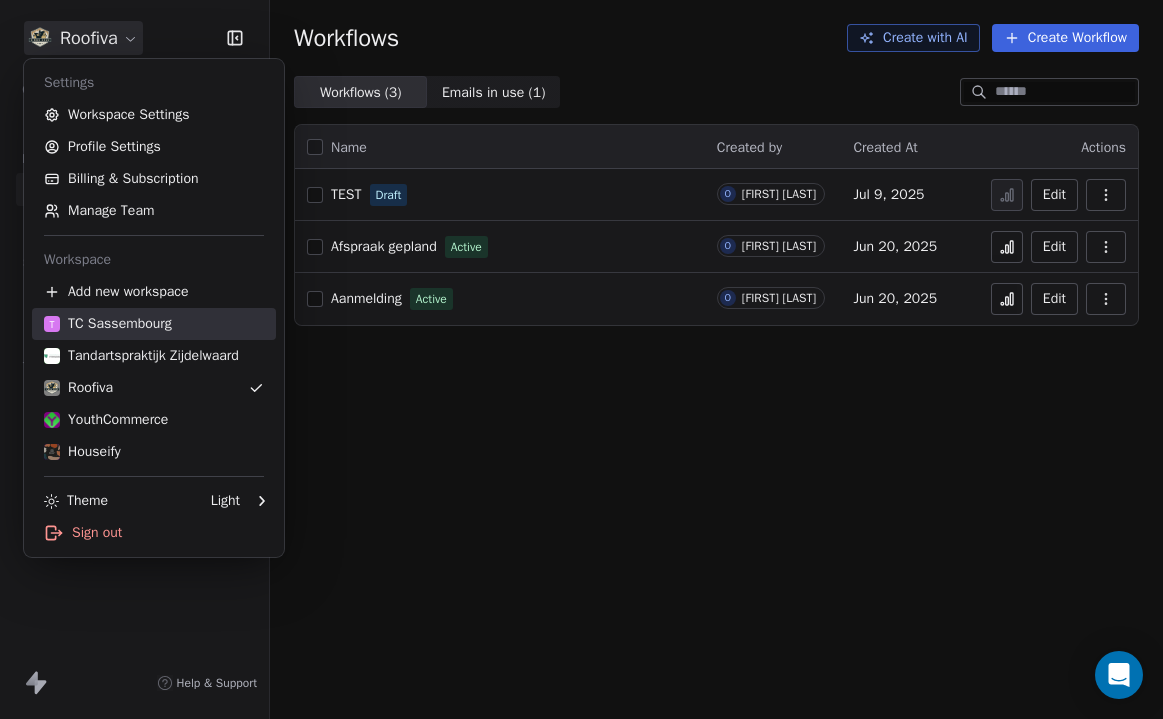 click on "T TC Sassembourg" at bounding box center [154, 324] 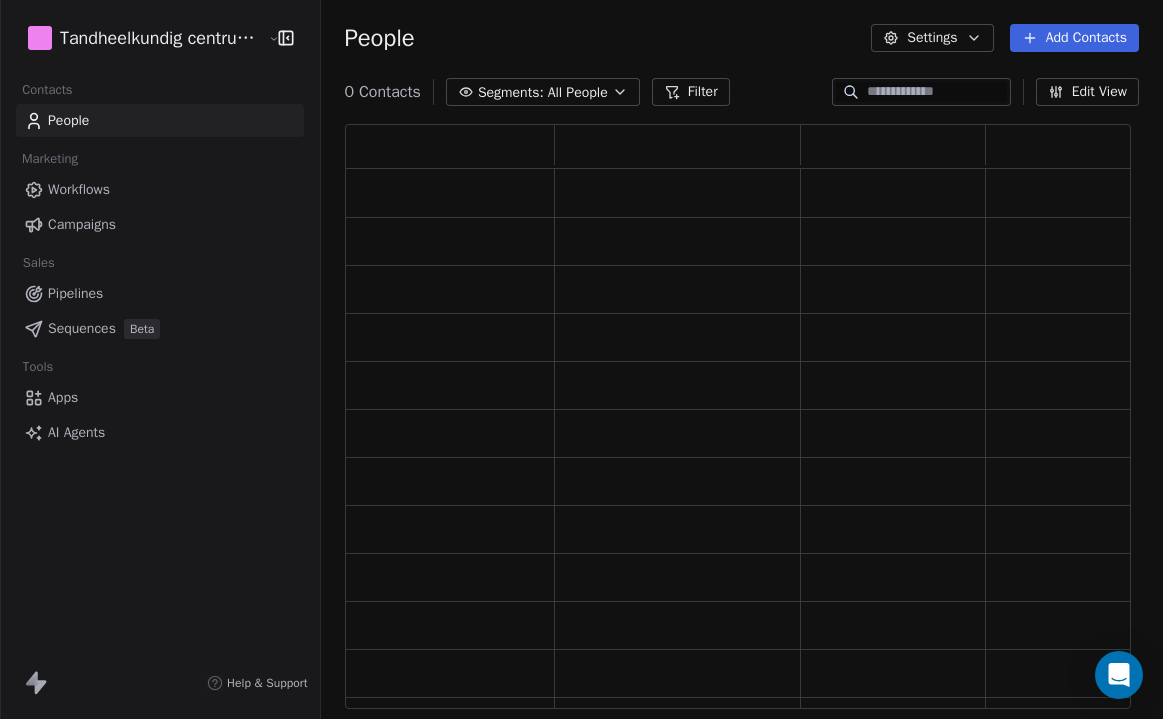 scroll, scrollTop: 1, scrollLeft: 0, axis: vertical 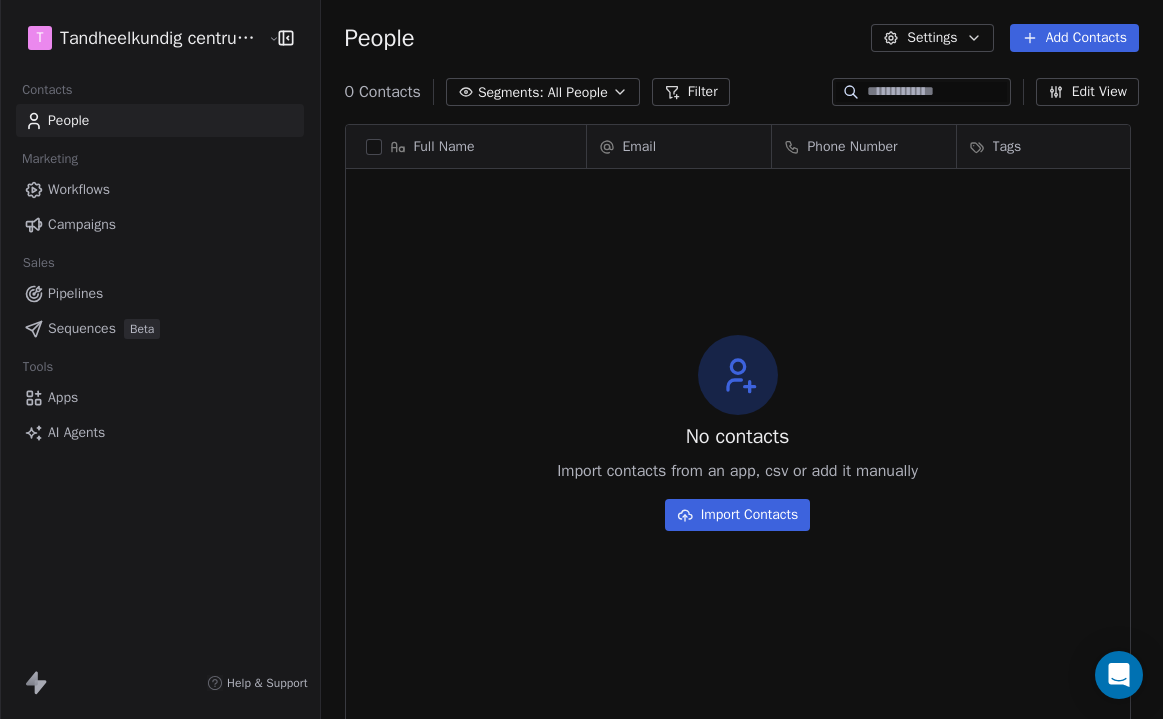 click on "Workflows" at bounding box center [160, 189] 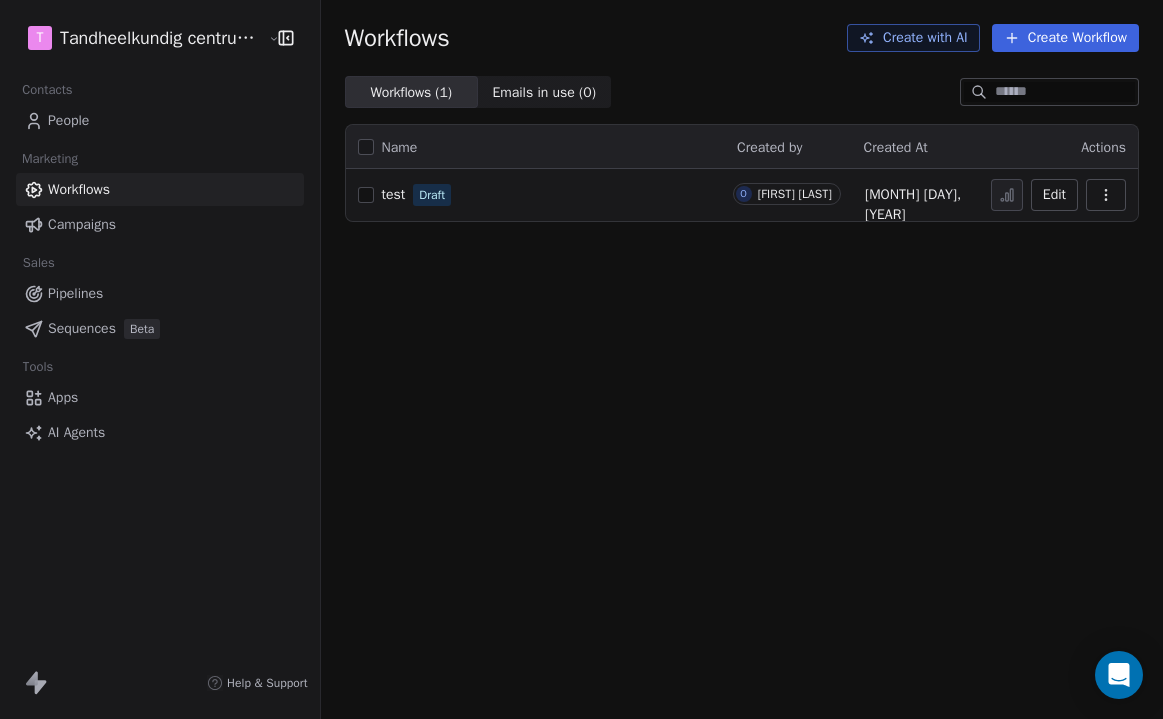 click on "Workflows Campaigns" at bounding box center [160, 207] 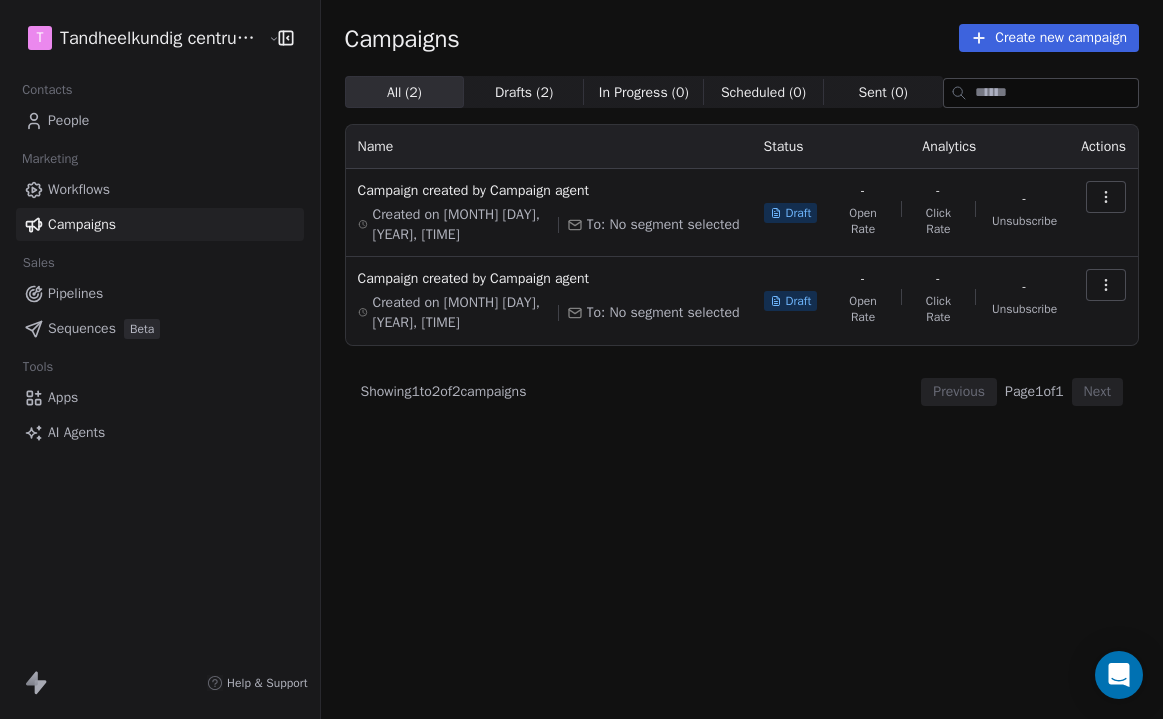 click on "Workflows" at bounding box center (160, 189) 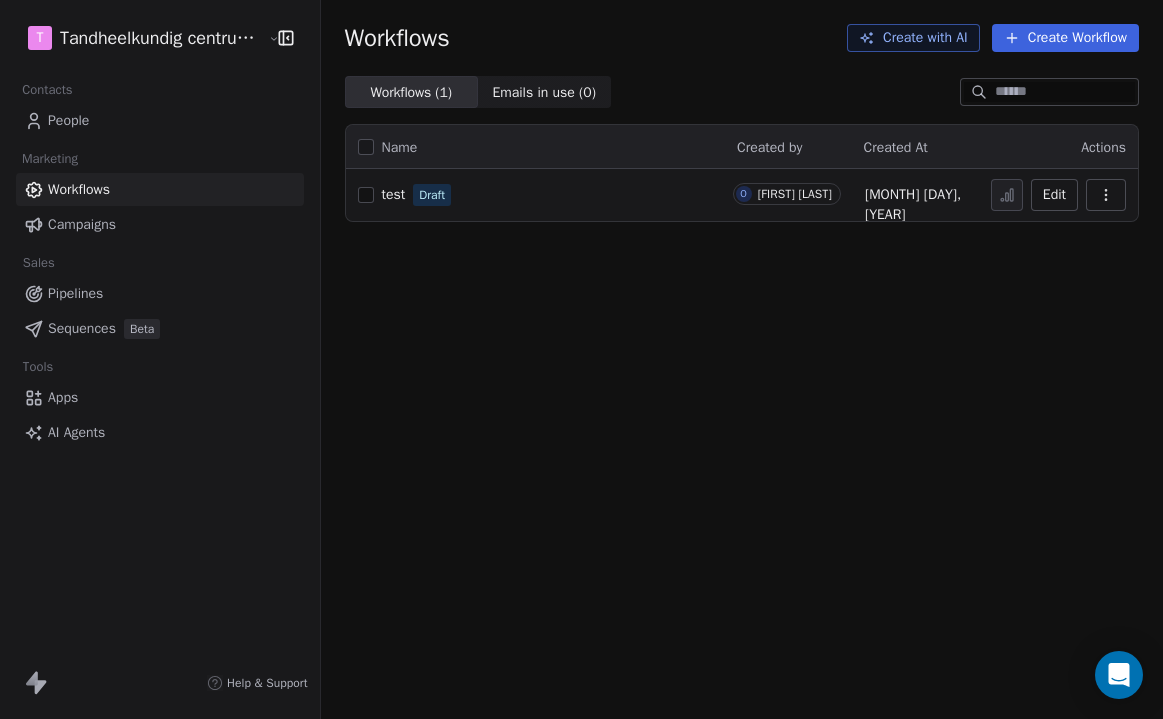 click on "T Tandheelkundig centrum Sassembourg Contacts People Marketing Workflows Campaigns Sales Pipelines Sequences Beta Tools Apps AI Agents Help & Support Workflows Create with AI Create Workflow Workflows ( 1 ) Workflows ( 1 ) Emails in use ( 0 ) Emails in use ( 0 ) Name Created by Created At Actions test Draft O [FIRST] [LAST] [MONTH] [DAY], [YEAR] Edit" at bounding box center (581, 359) 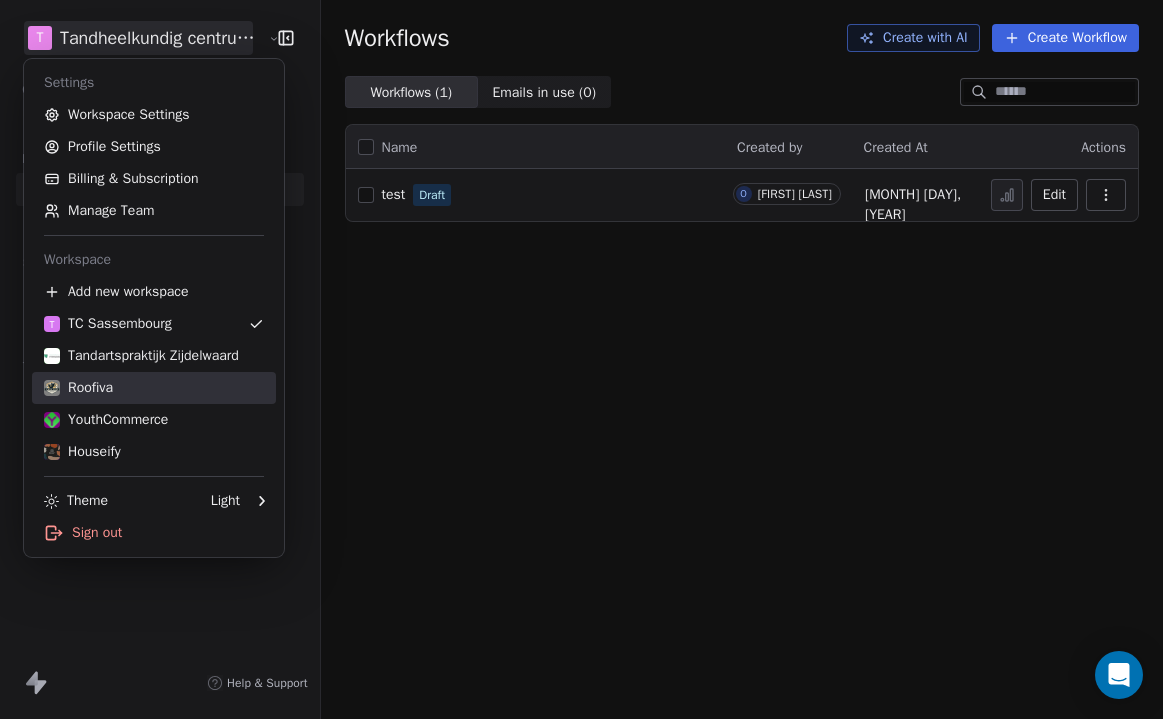 click on "Roofiva" at bounding box center [154, 388] 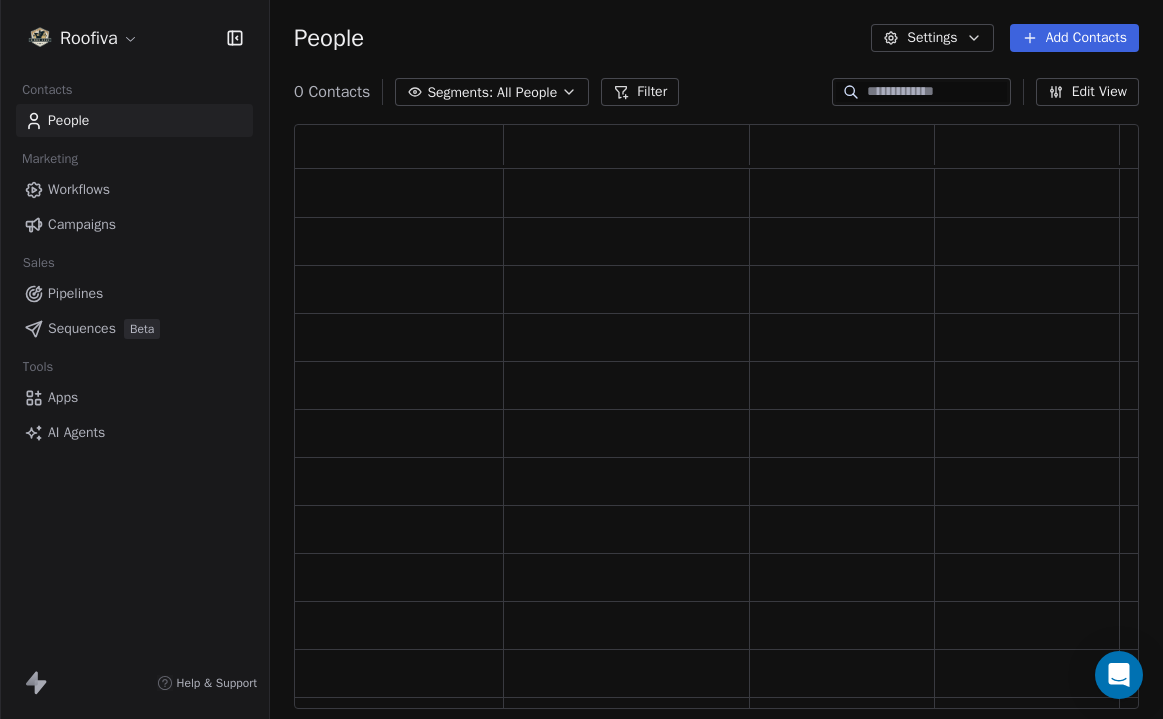 scroll, scrollTop: 1, scrollLeft: 1, axis: both 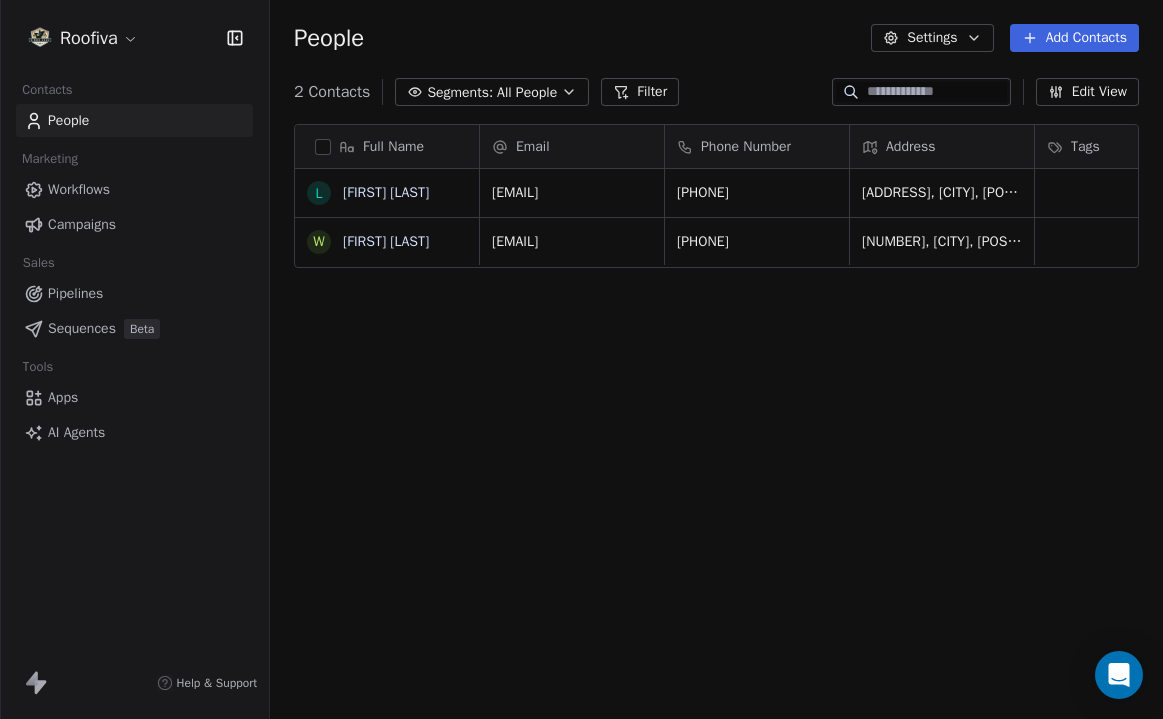 click on "Roofiva Contacts People Marketing Workflows Campaigns Sales Pipelines Sequences Beta Tools Apps AI Agents Help & Support People Settings  Add Contacts 2 Contacts Segments: All People Filter  Edit View Tag Add to Sequence Export Full Name L Lyneth Duipmans W William MG Email Phone Number Address Tags Aantal m2 Renovatie of nieuwbouw: Soort afvoer: lyneth-duipmans@hotmail.com 0627377248 Halterenstraat, Lichtenvoorde, 7131 ZM, Nederland,, Herman van ? Renovatie Onder-uitloop williammg31@gmail.com 0612345678 24, Varsseveld, 7051 WT, Nederland,, Sperwerhof 18 Nieuwbouw Zij-uitloop
To pick up a draggable item, press the space bar.
While dragging, use the arrow keys to move the item.
Press space again to drop the item in its new position, or press escape to cancel." at bounding box center [581, 359] 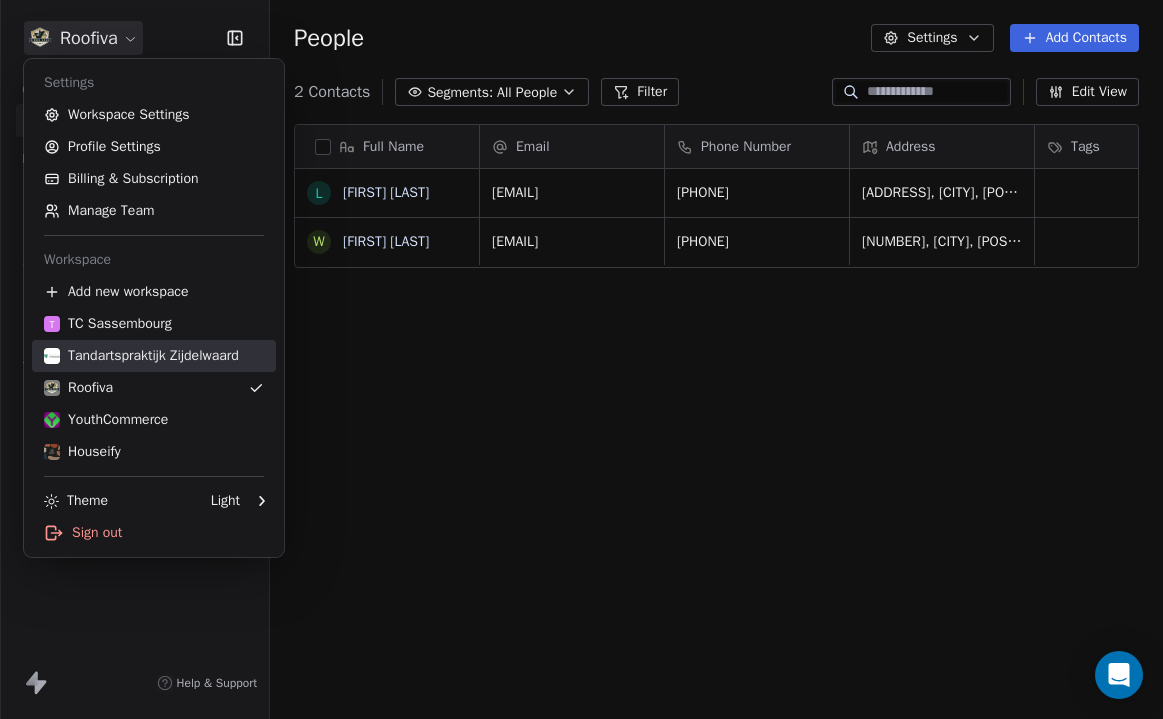 click on "Tandartspraktijk Zijdelwaard" at bounding box center (154, 356) 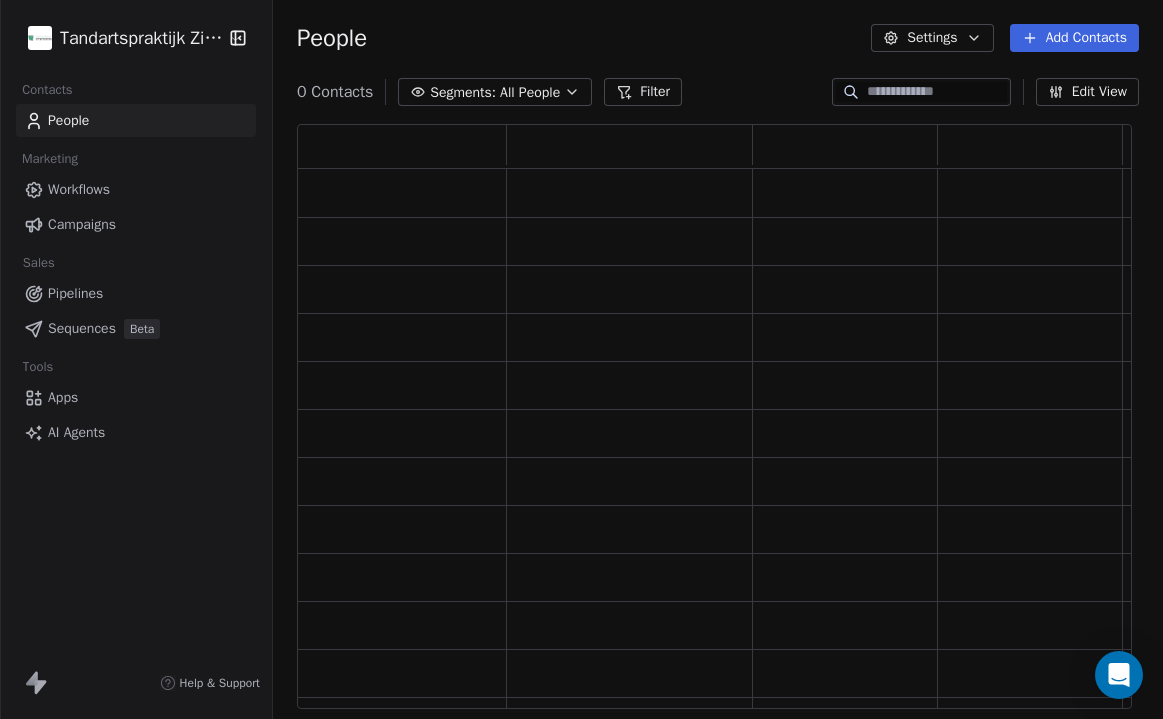 scroll, scrollTop: 1, scrollLeft: 1, axis: both 